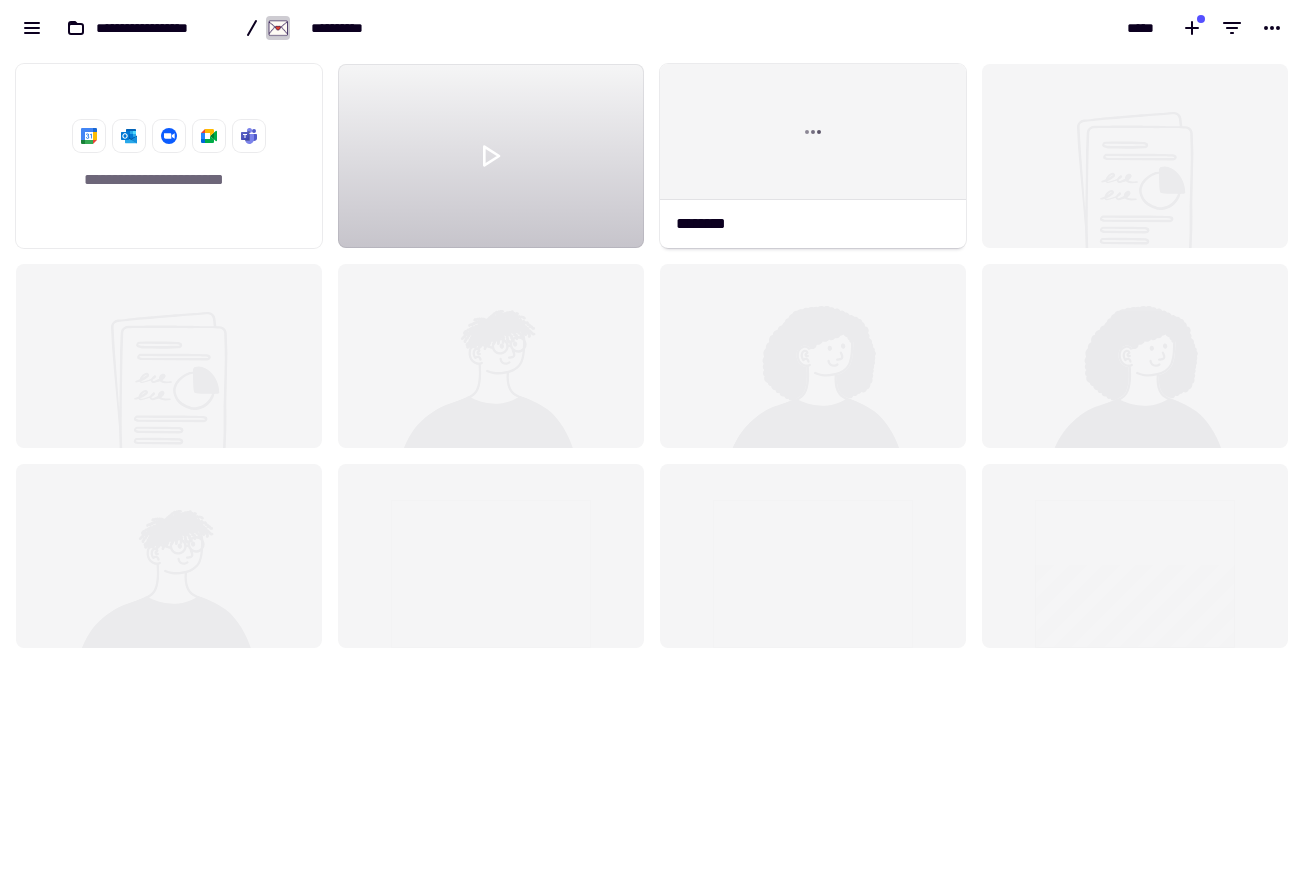 scroll, scrollTop: 0, scrollLeft: 0, axis: both 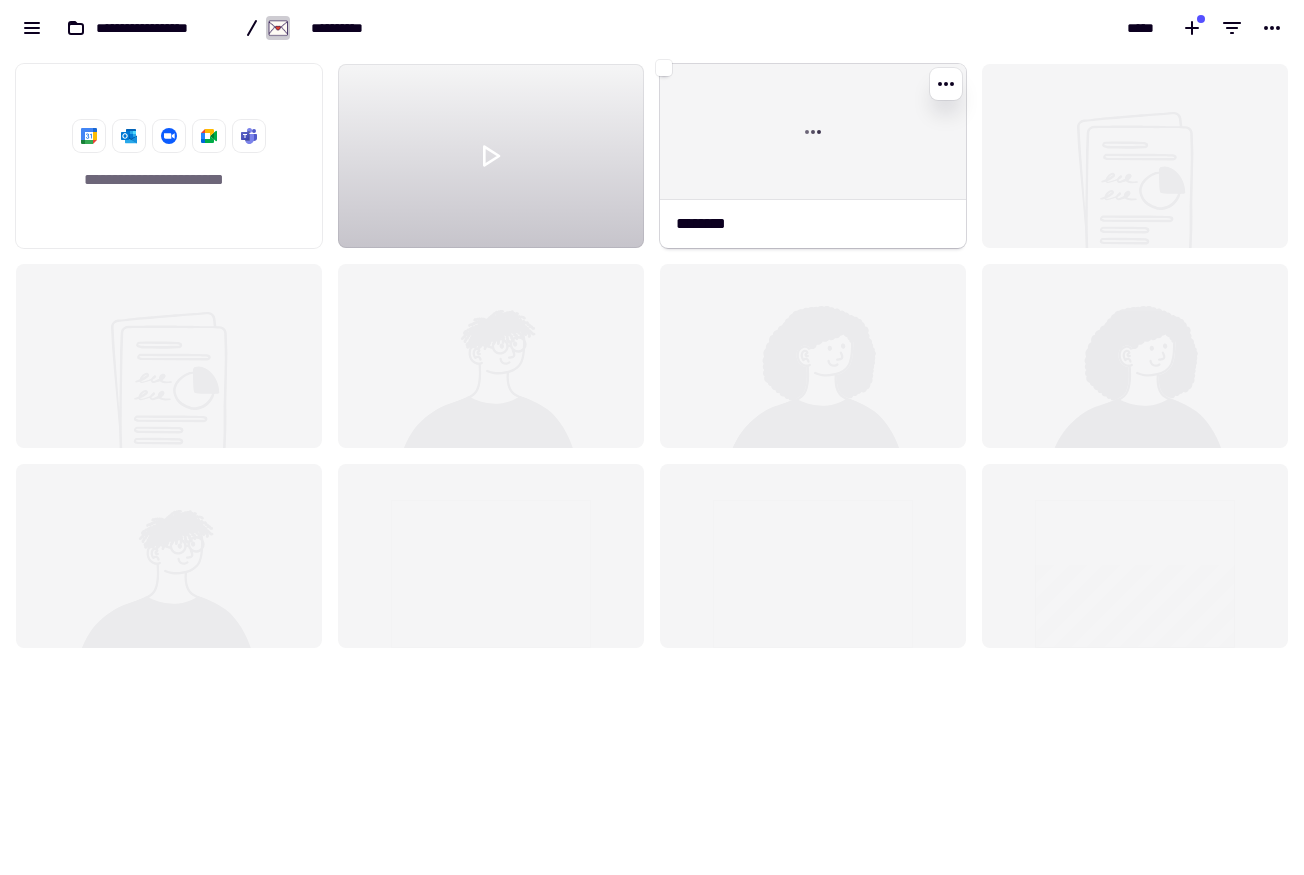 click 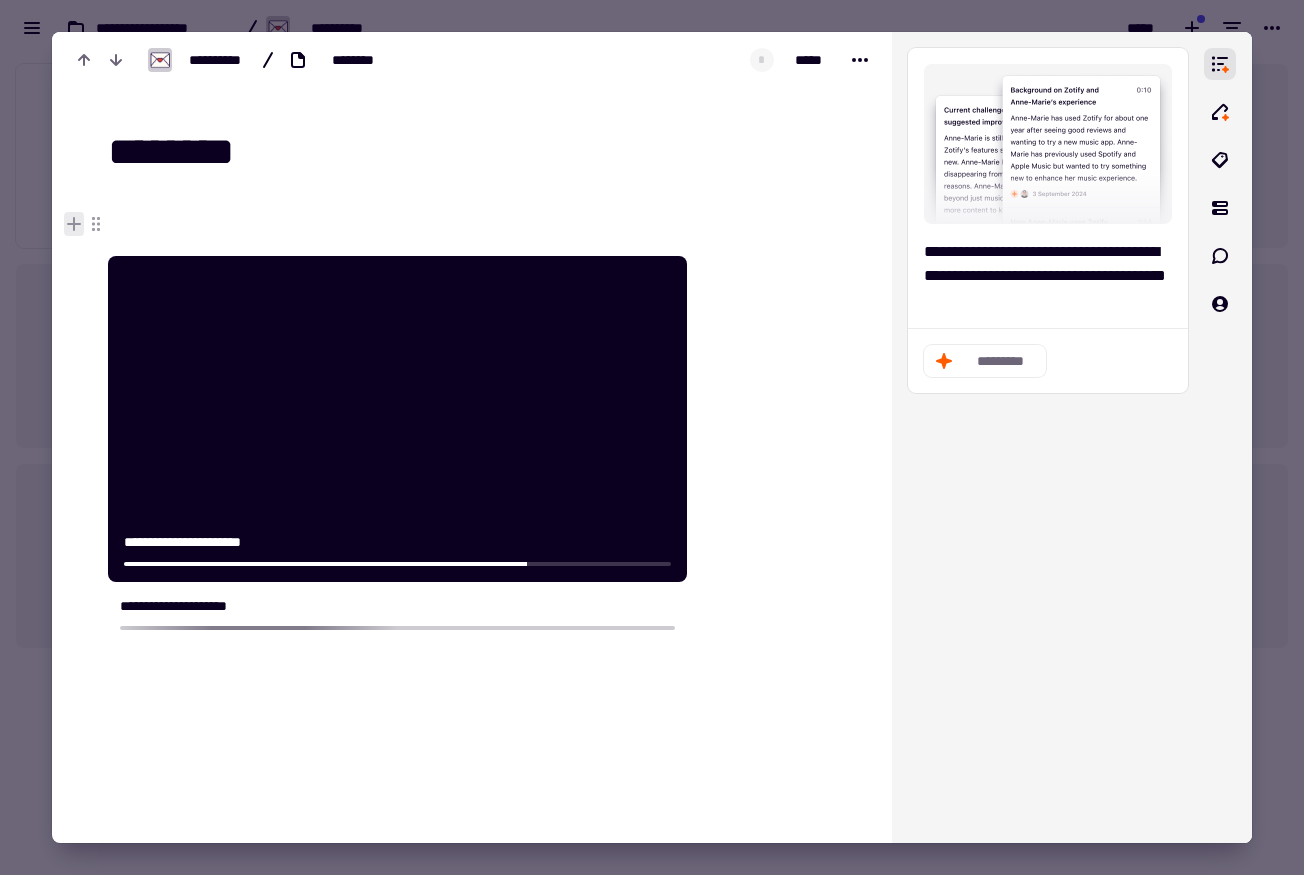 click 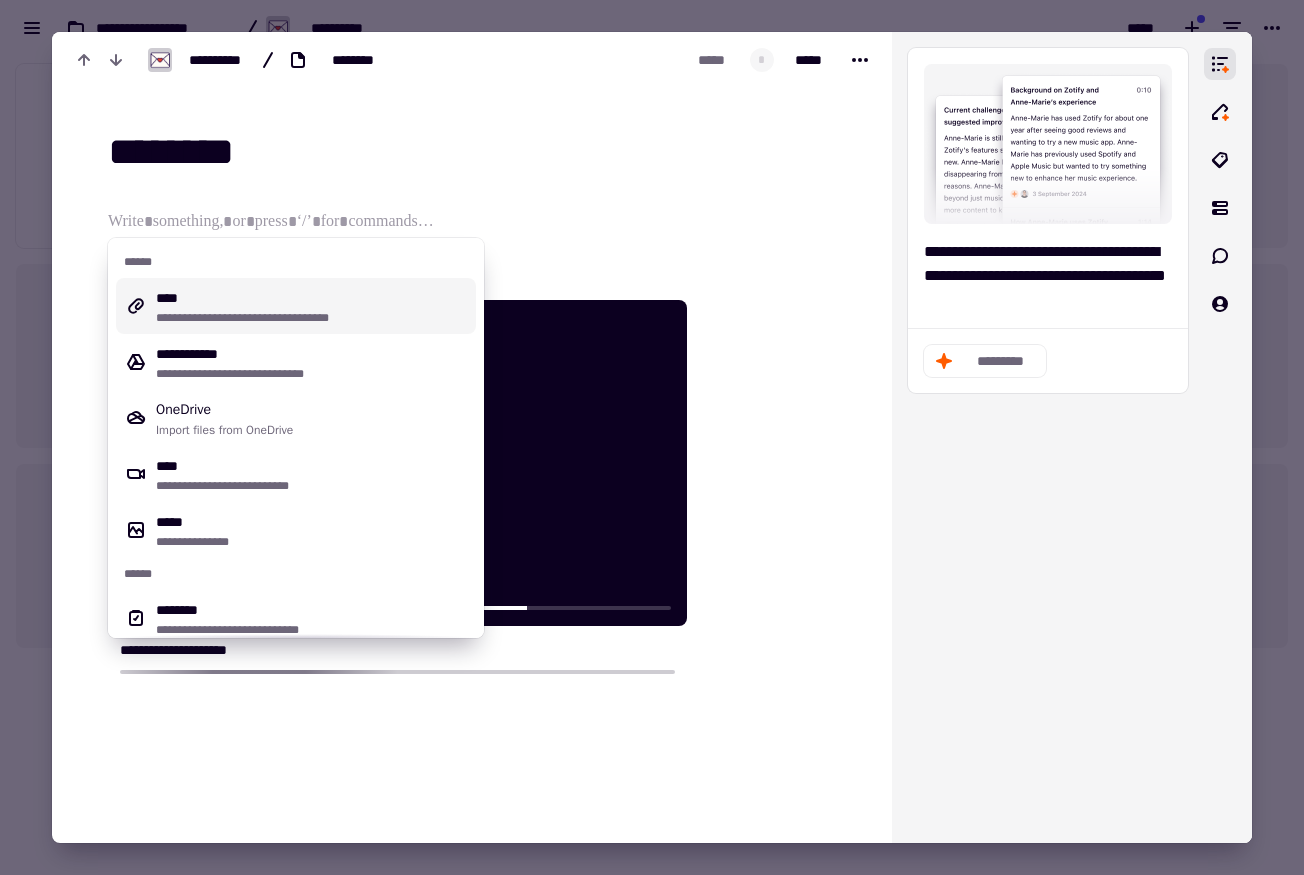 click on "********" at bounding box center [464, 152] 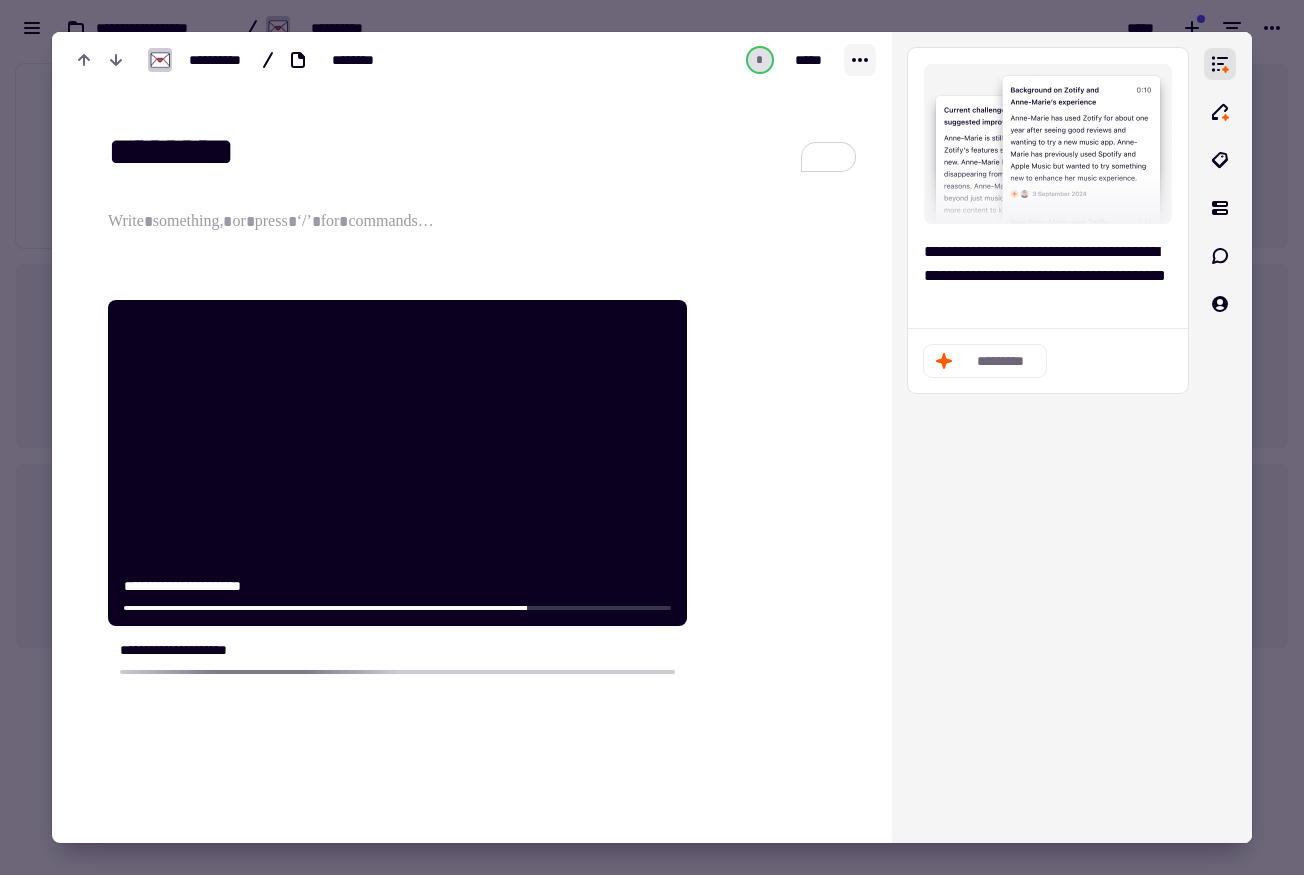 click 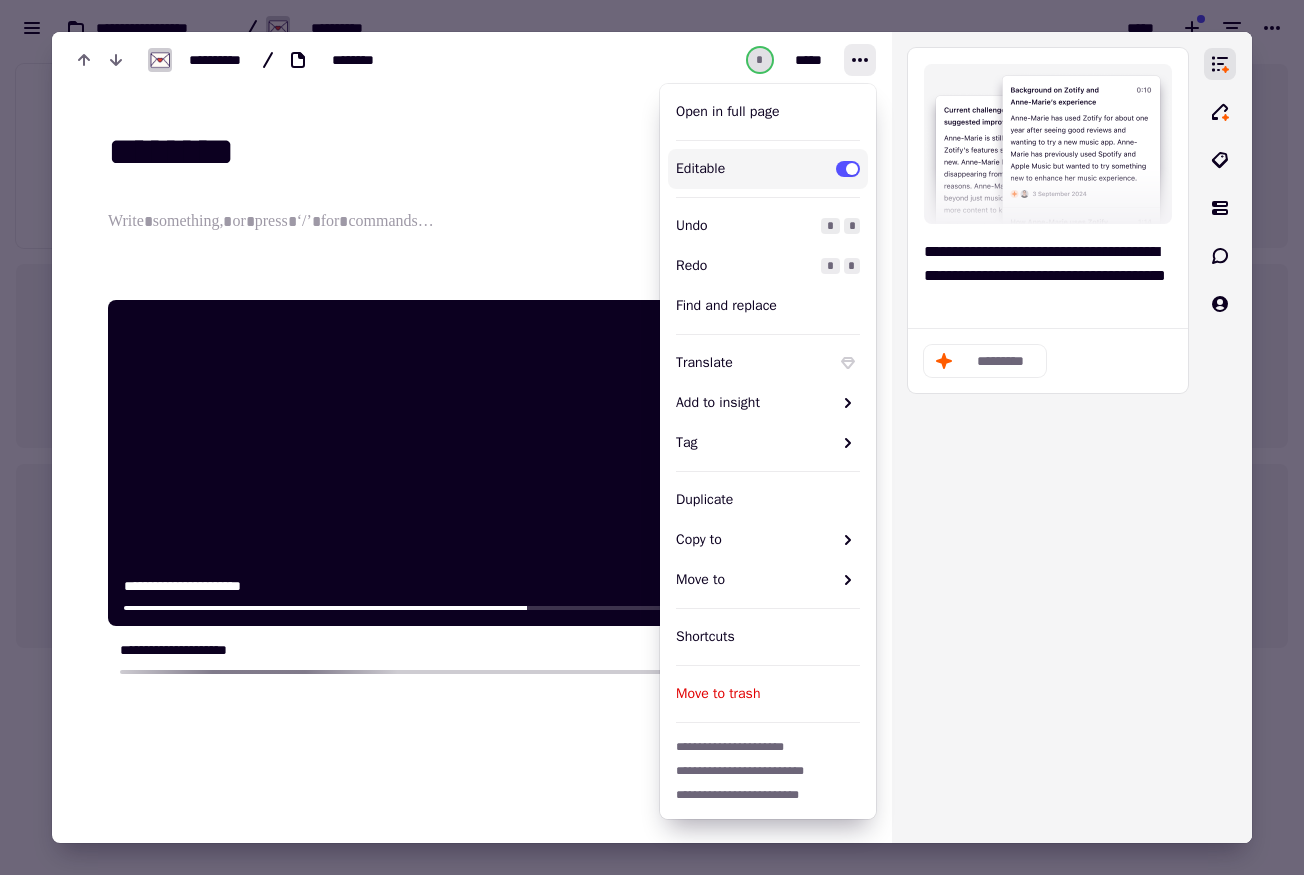 click at bounding box center (652, 437) 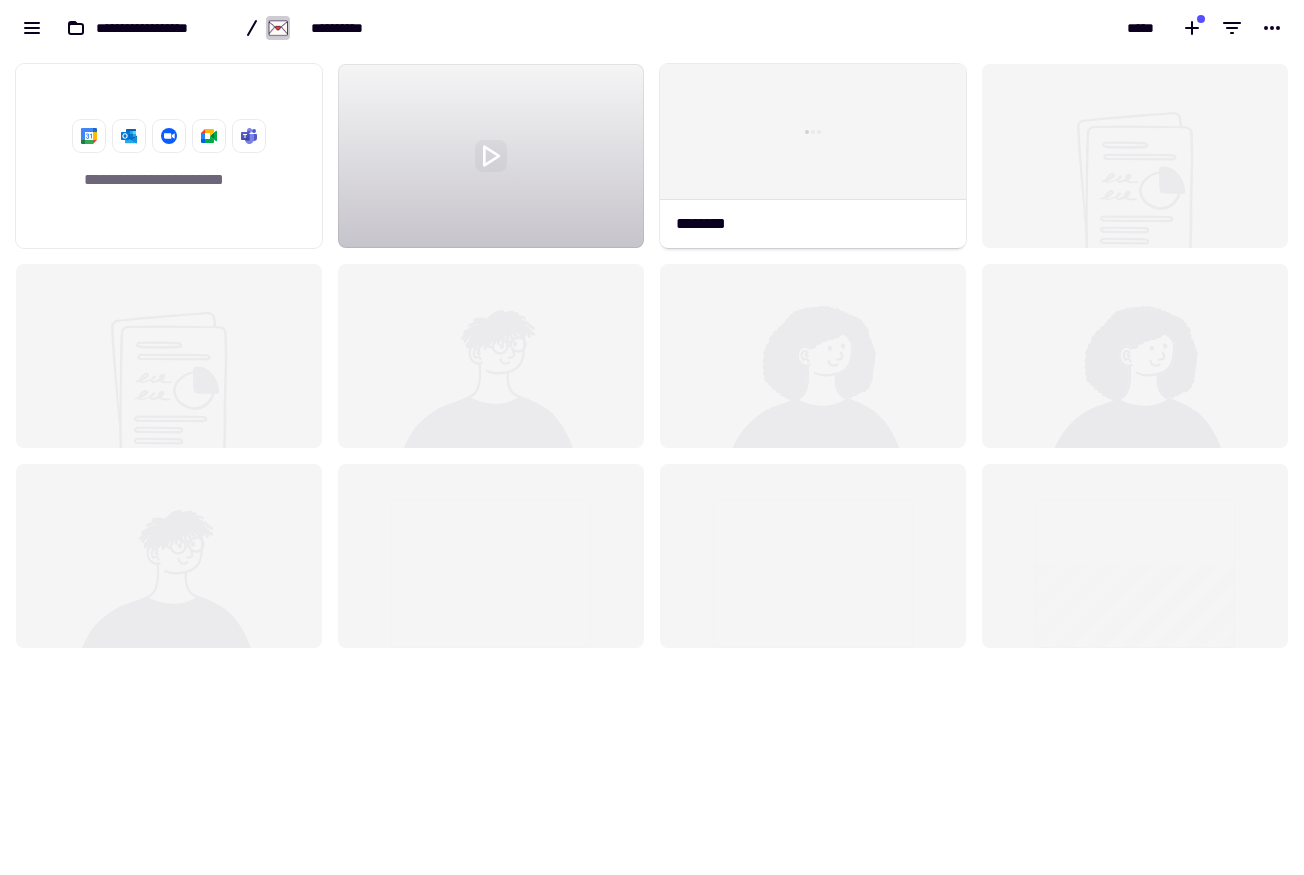 click 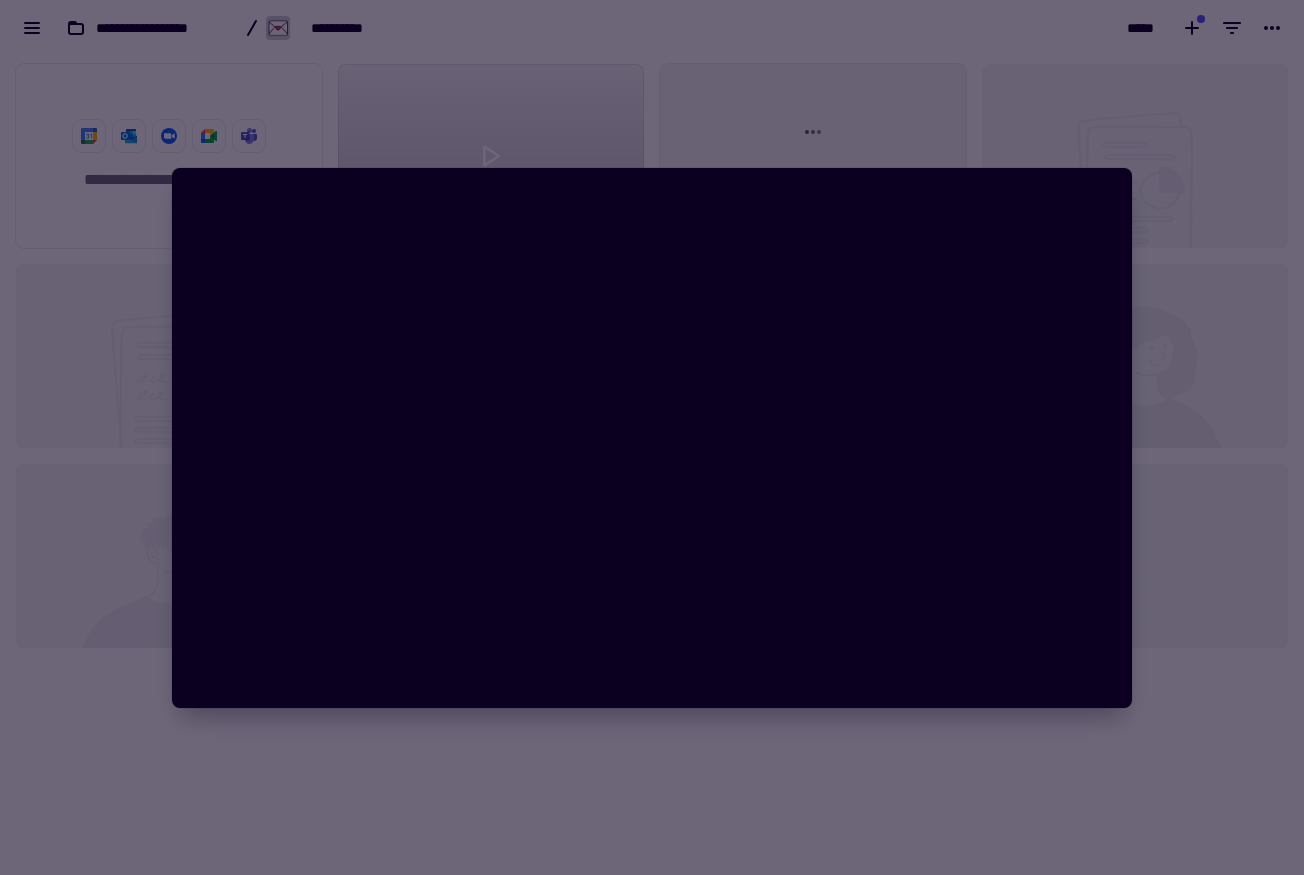 click at bounding box center [652, 437] 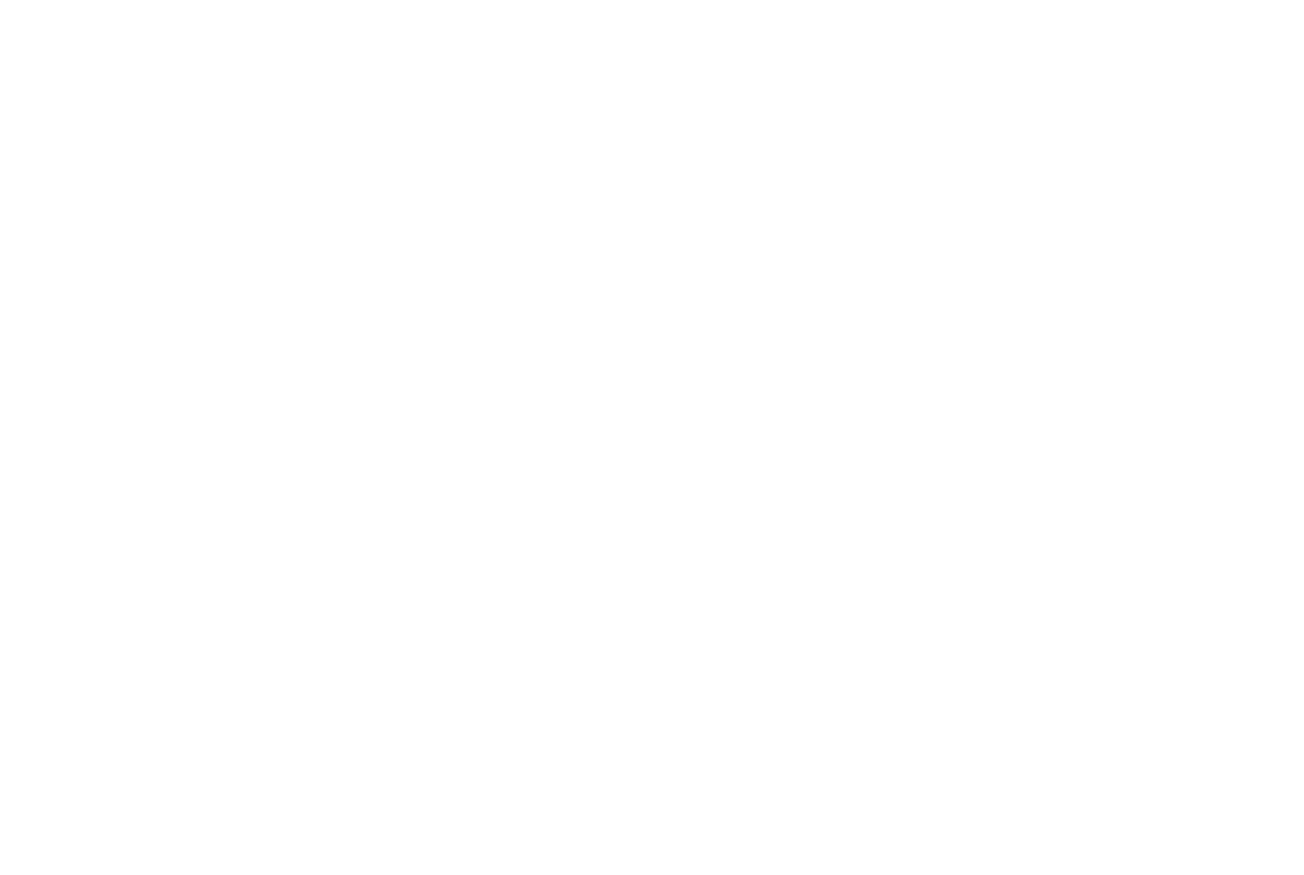 scroll, scrollTop: 0, scrollLeft: 0, axis: both 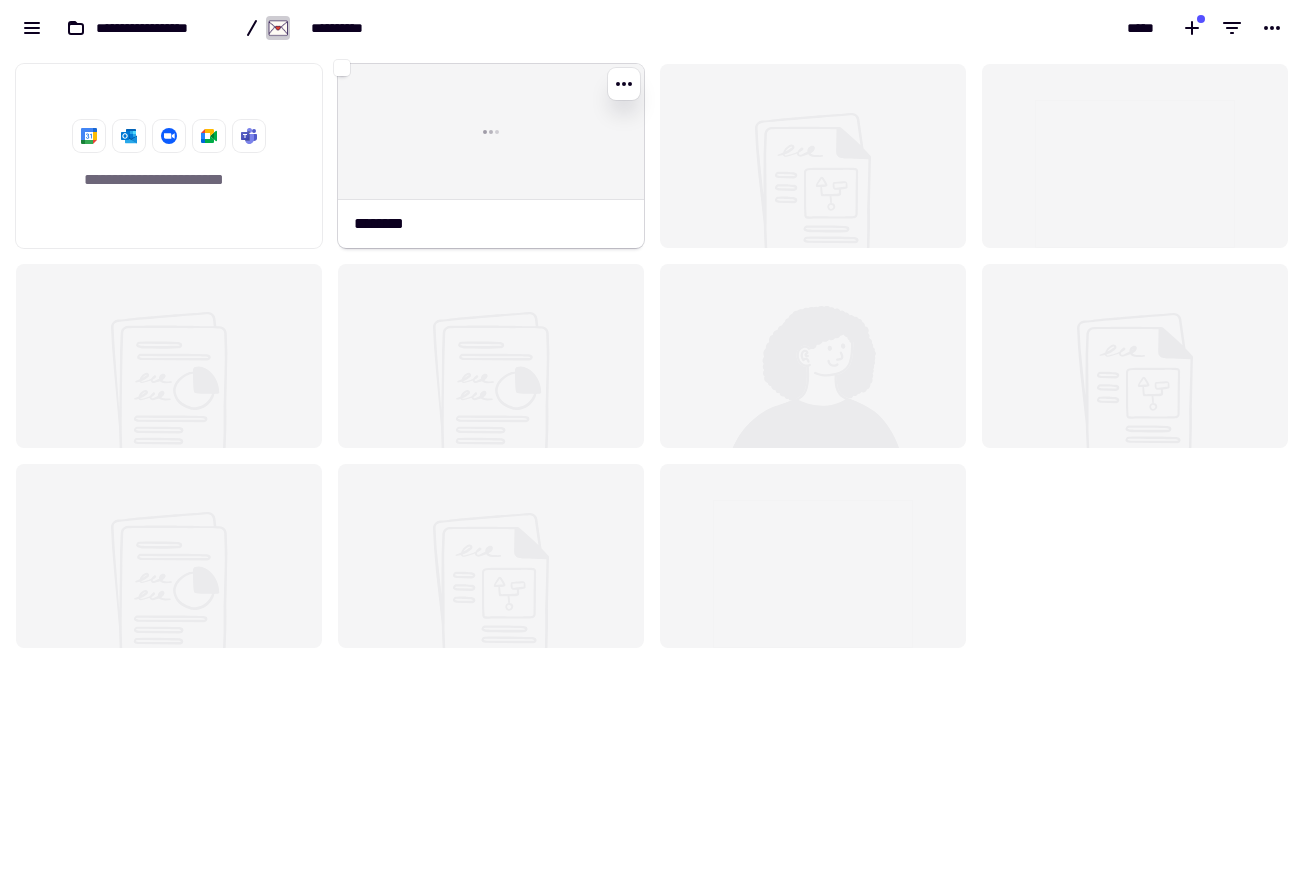 click 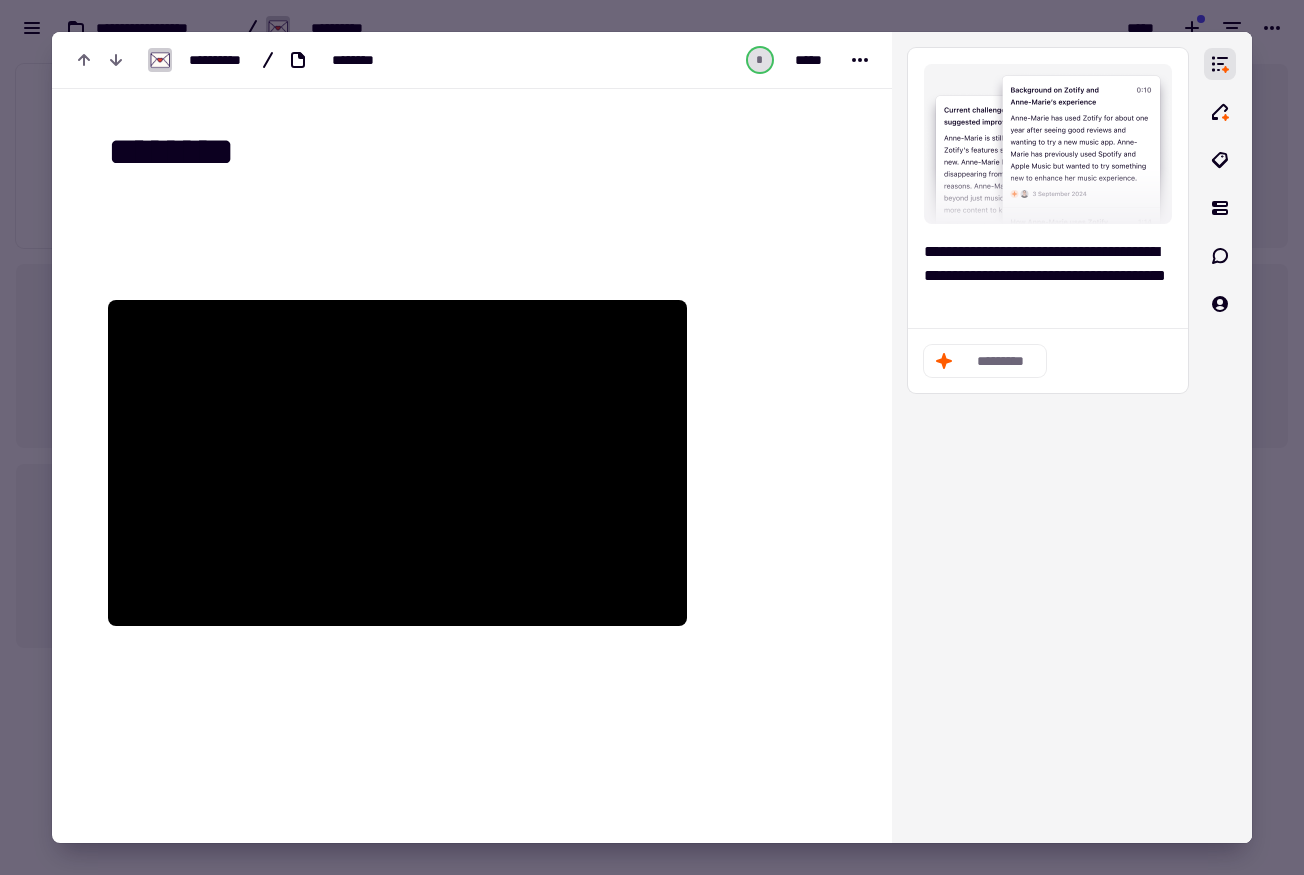 scroll, scrollTop: 30, scrollLeft: 0, axis: vertical 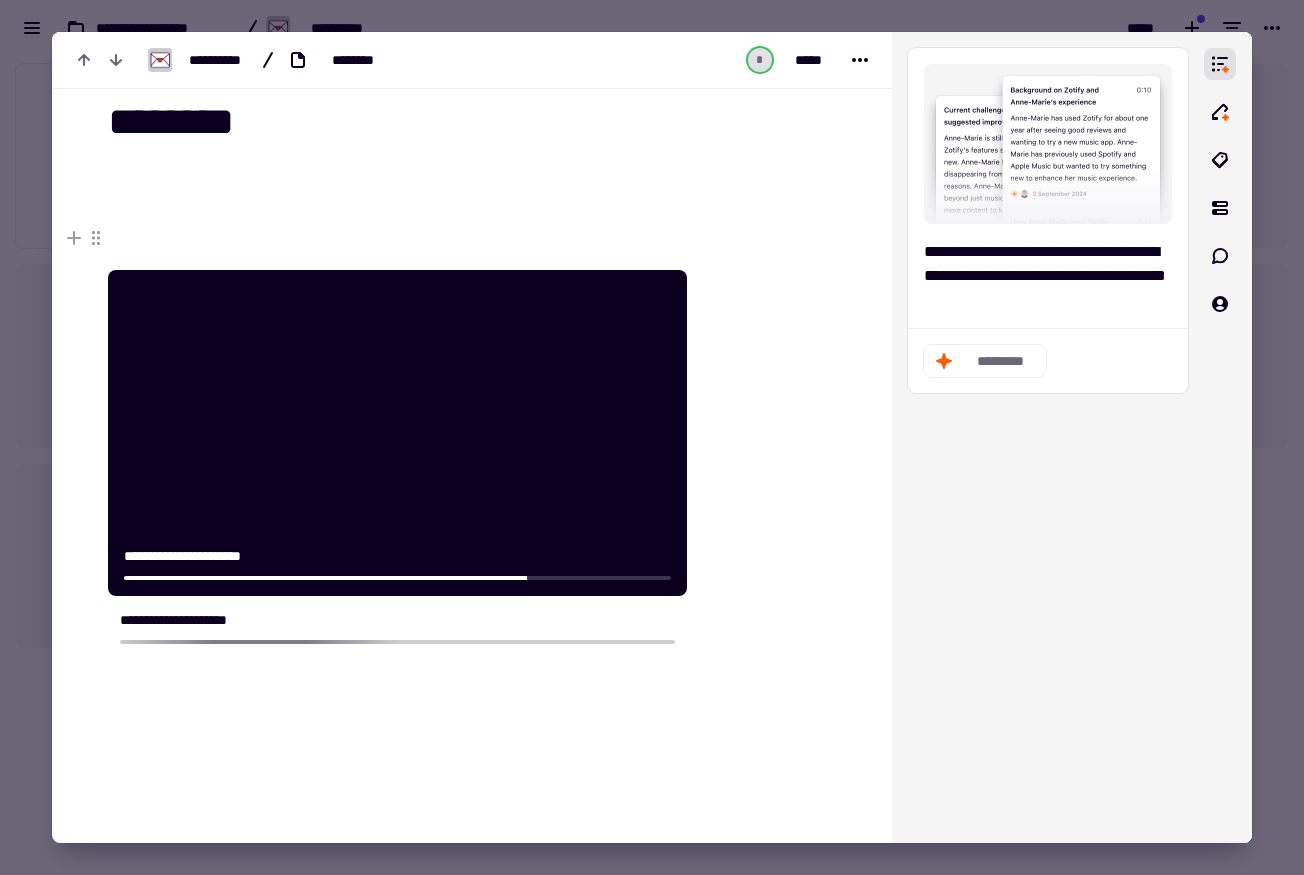 click on "**********" at bounding box center [397, 433] 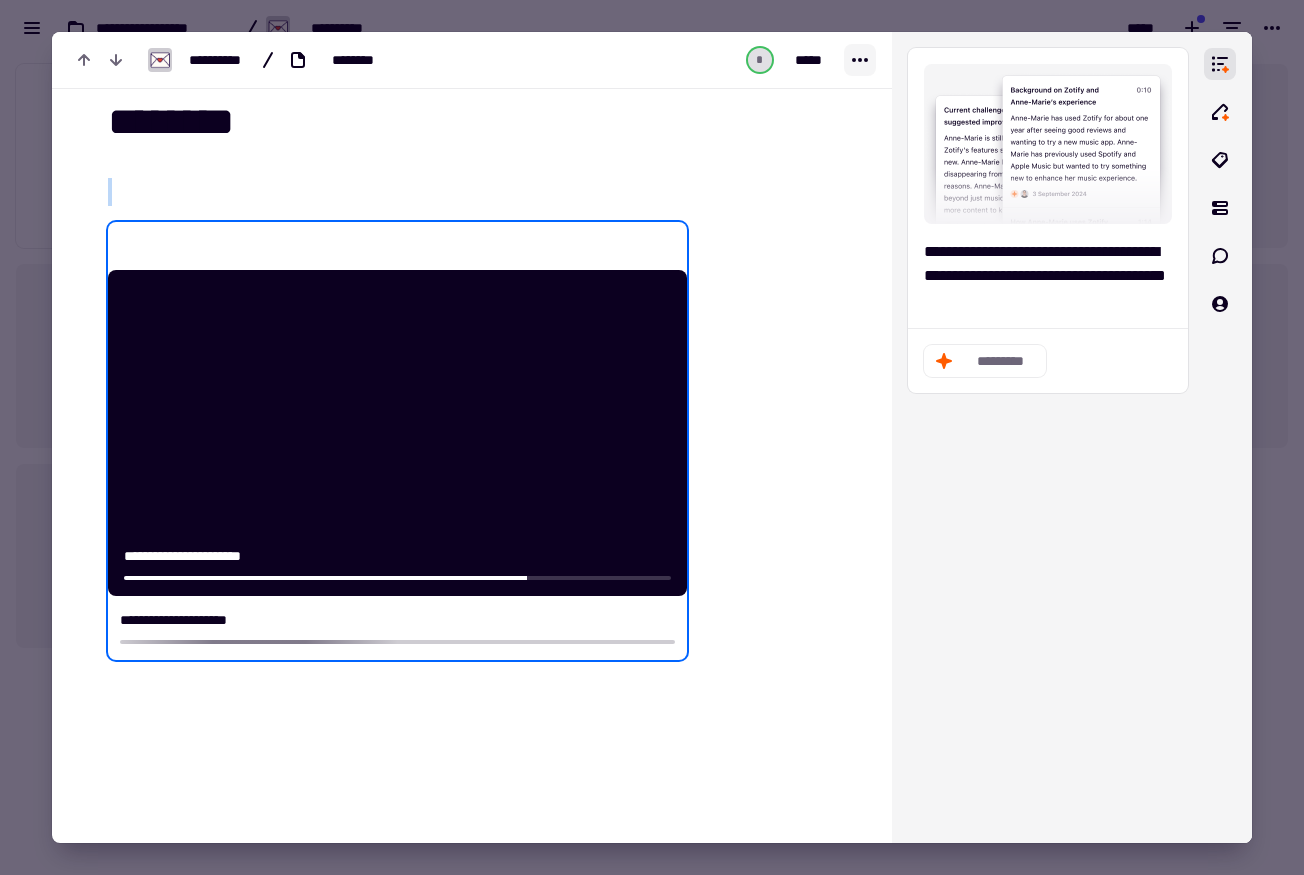 click 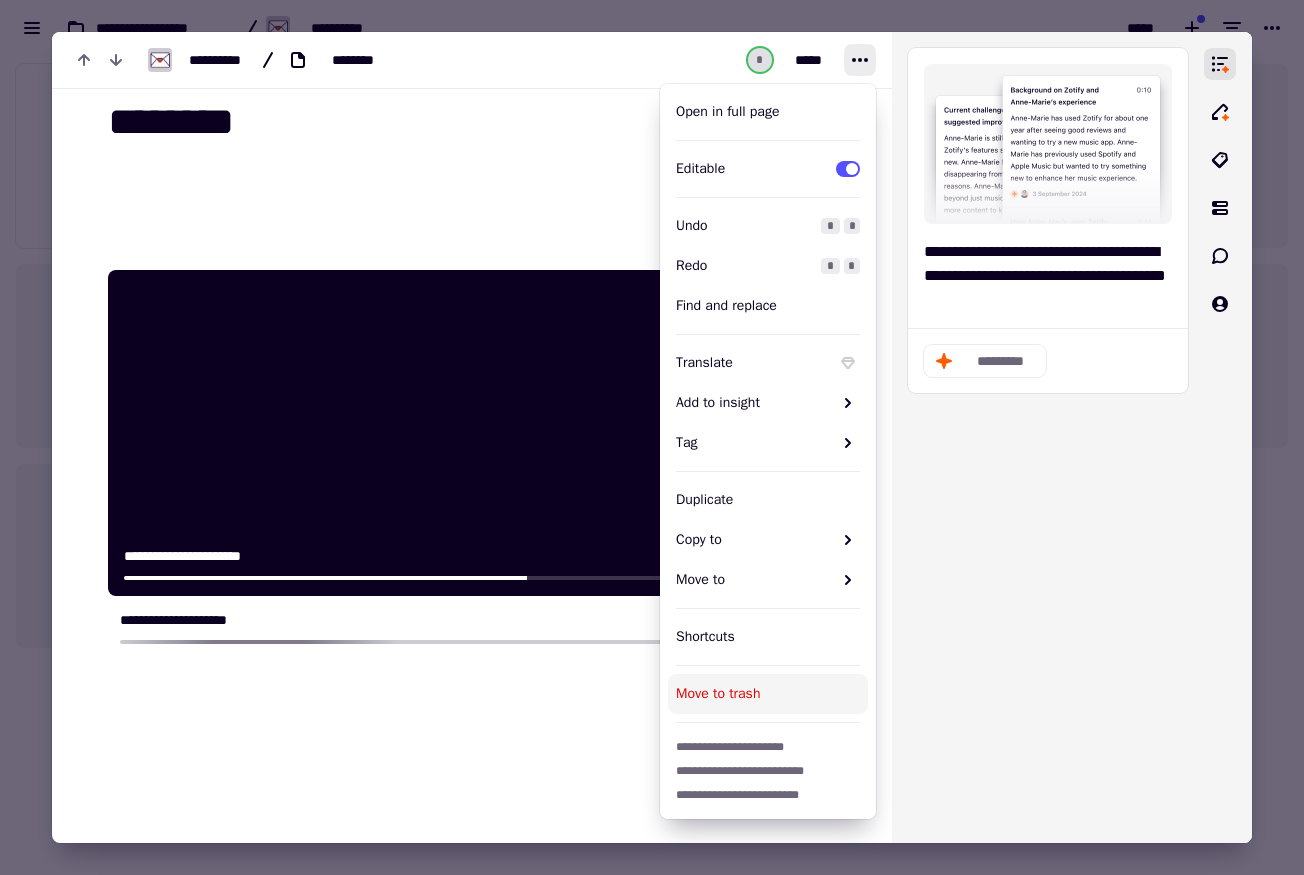 click on "Move to trash" at bounding box center [768, 694] 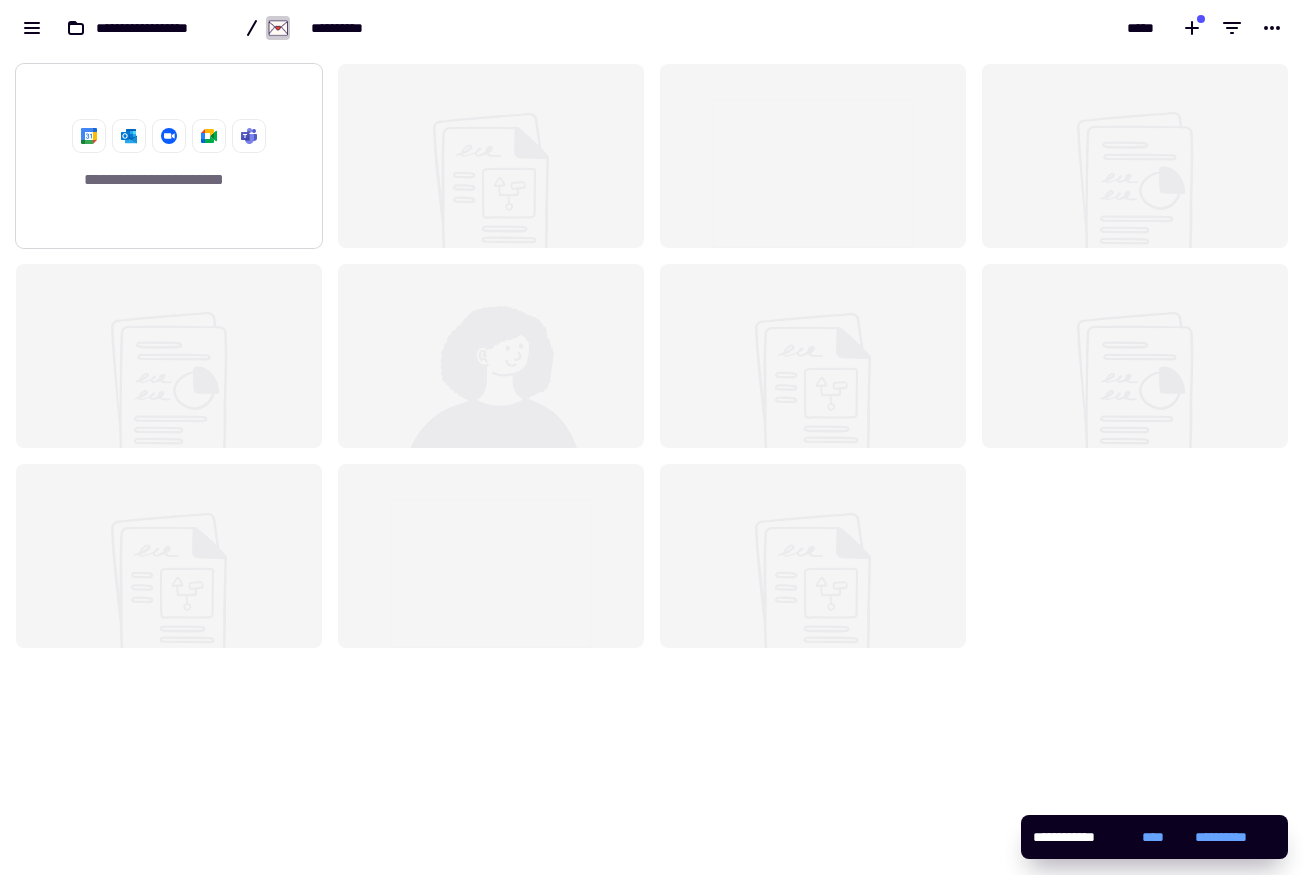 click on "**********" 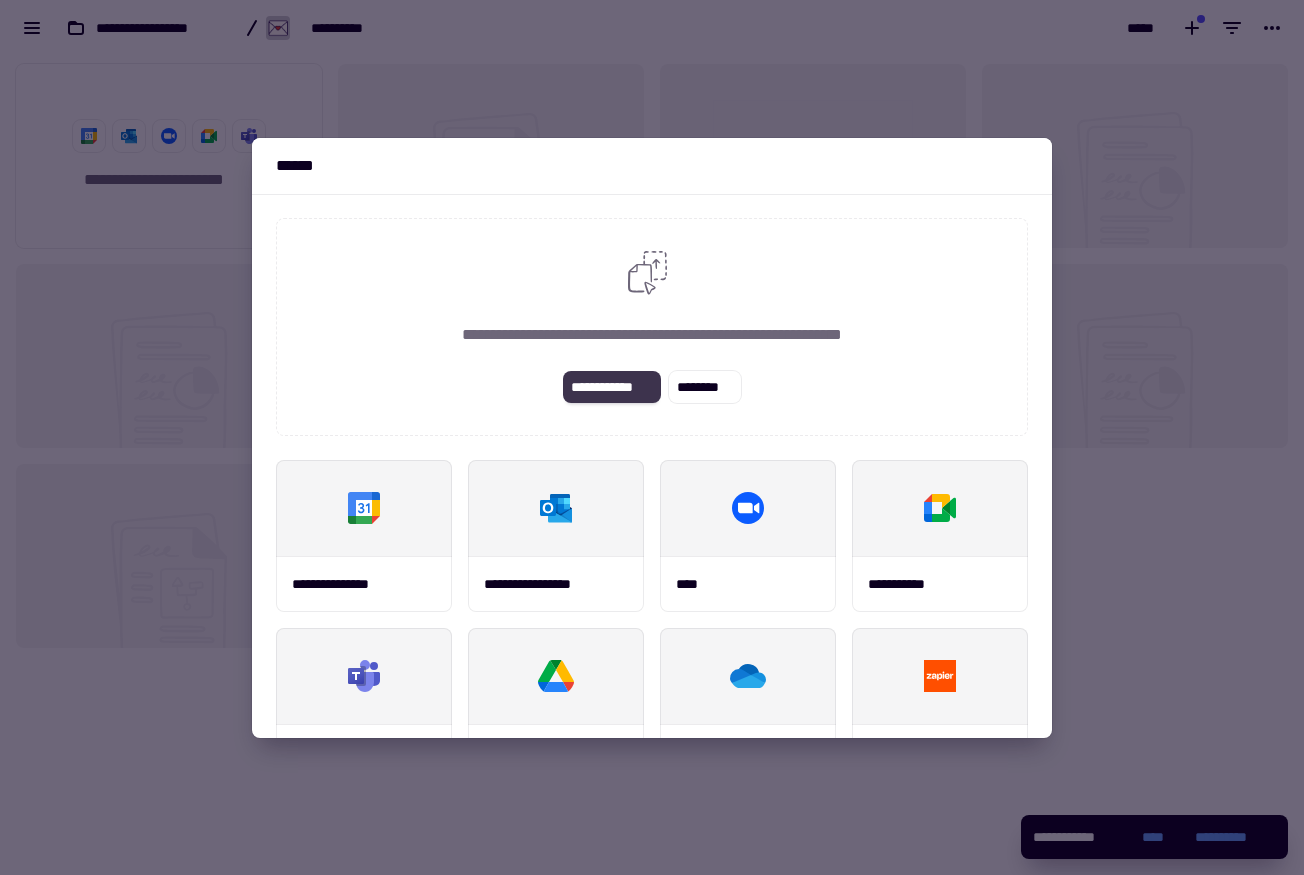 click on "**********" 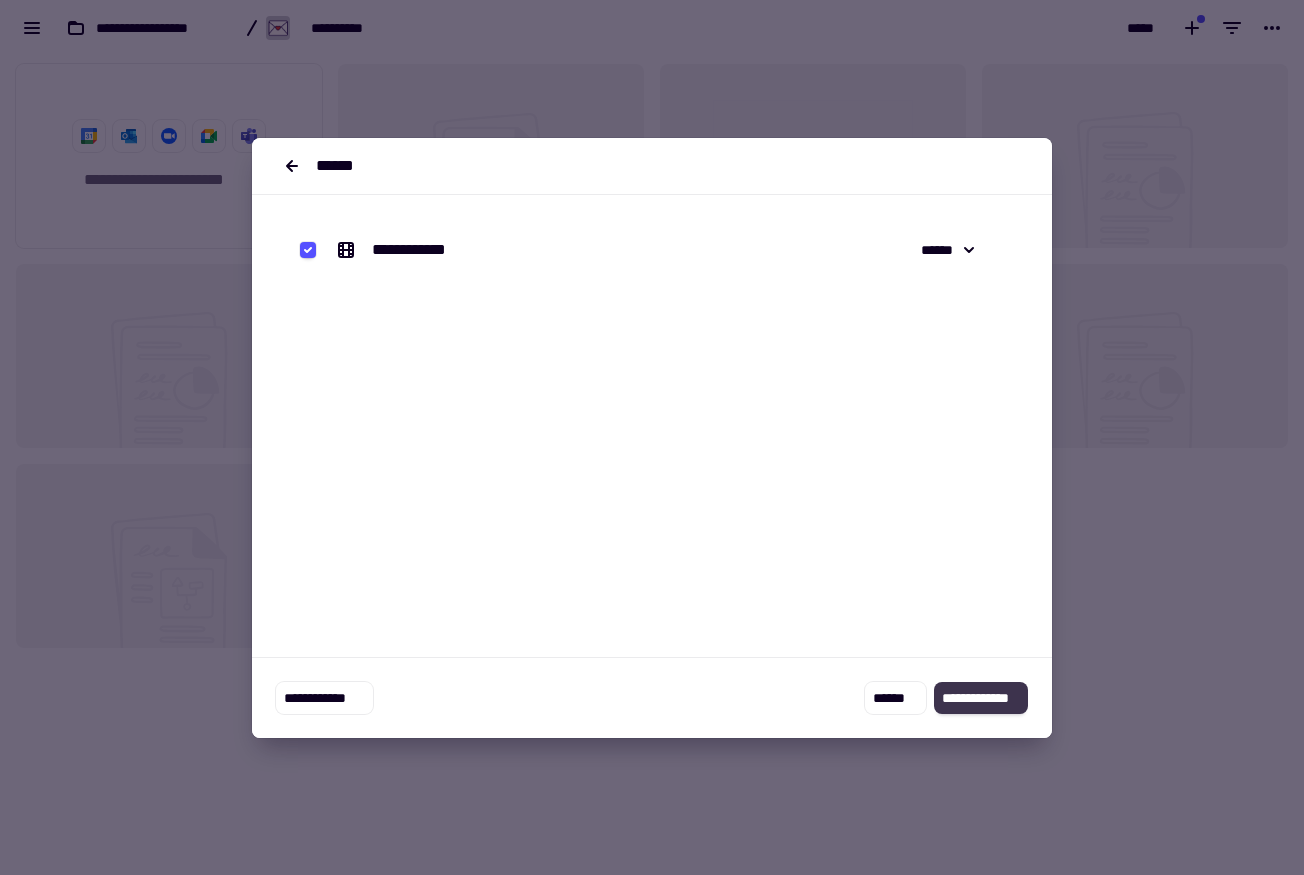 click on "**********" 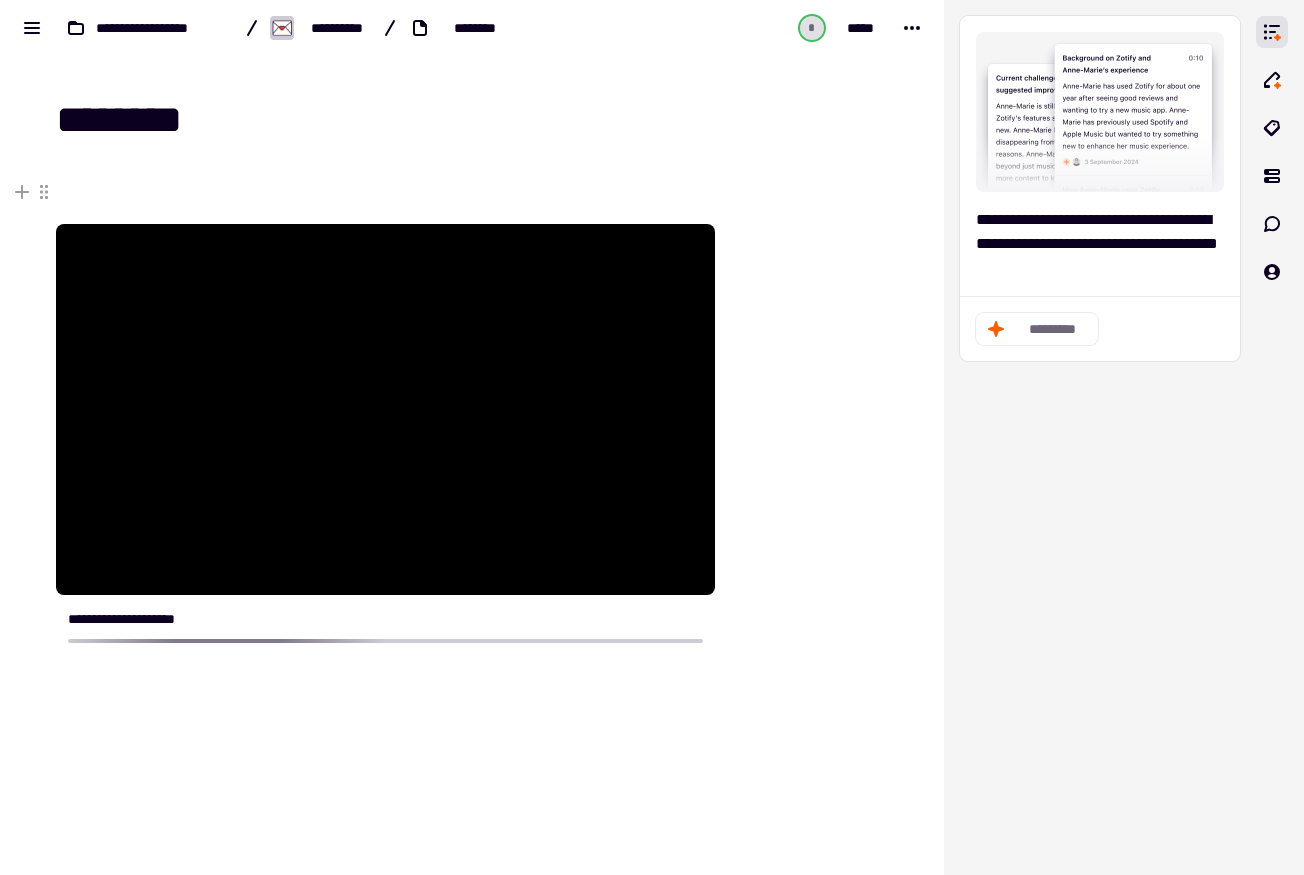 click on "**********" 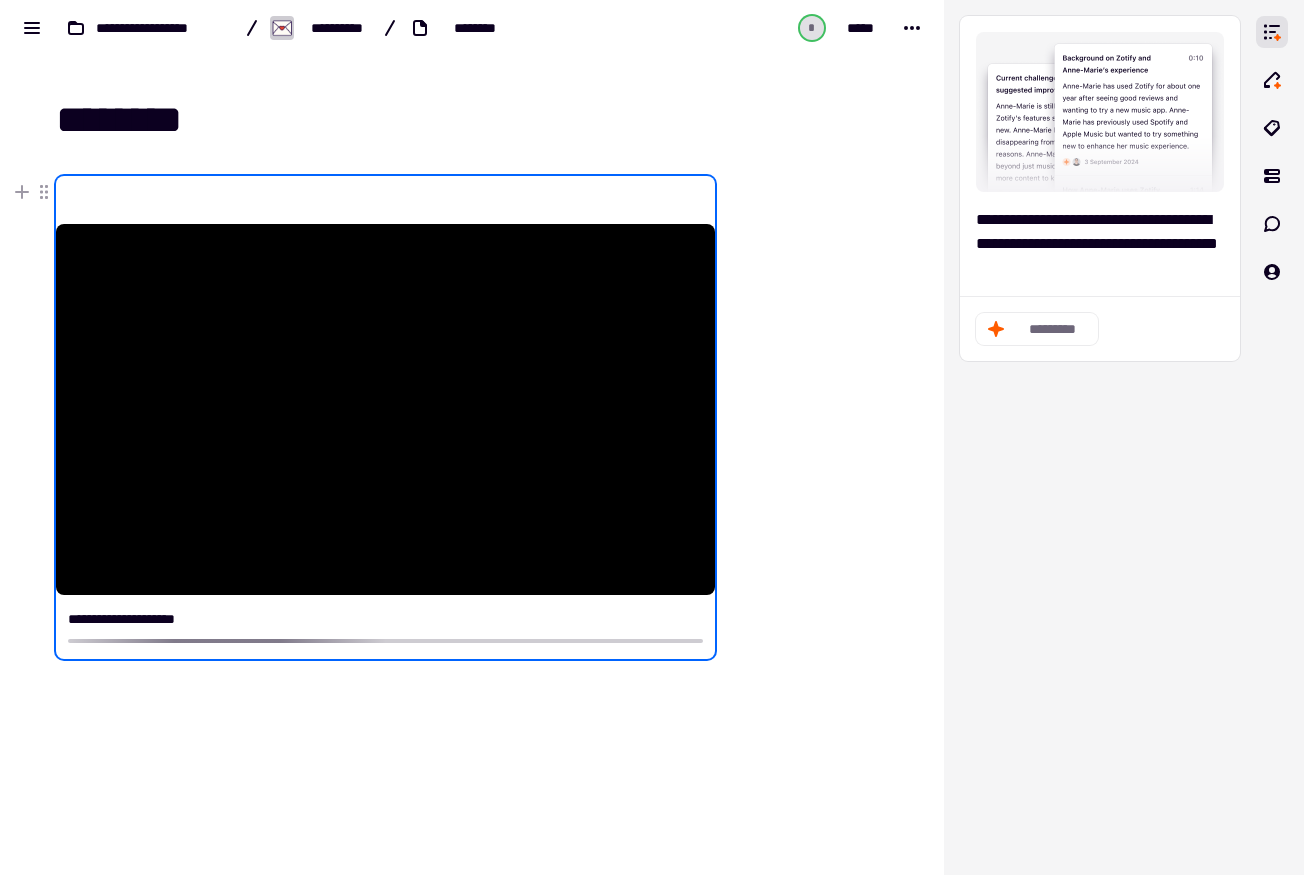 click on "**********" 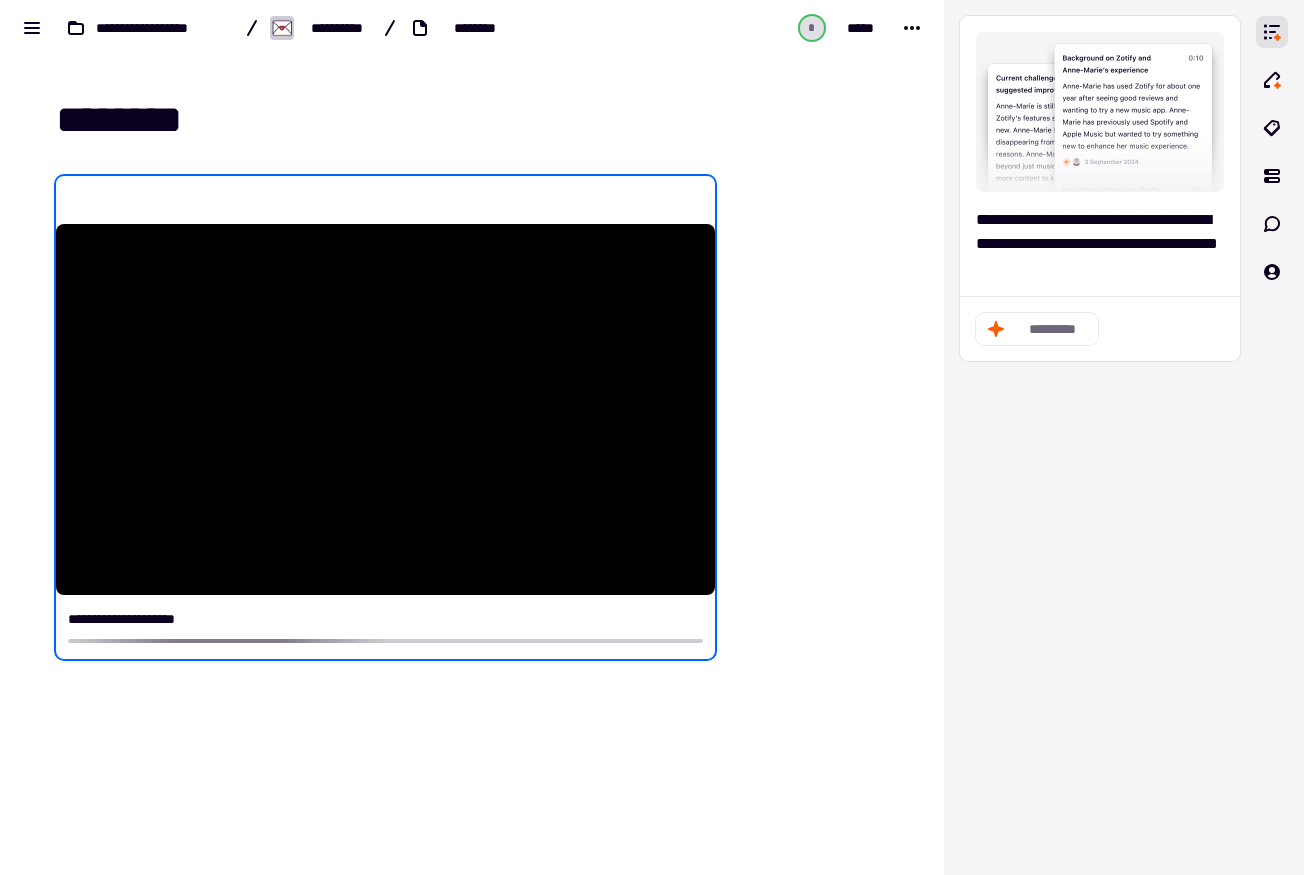 click on "********" at bounding box center [484, 120] 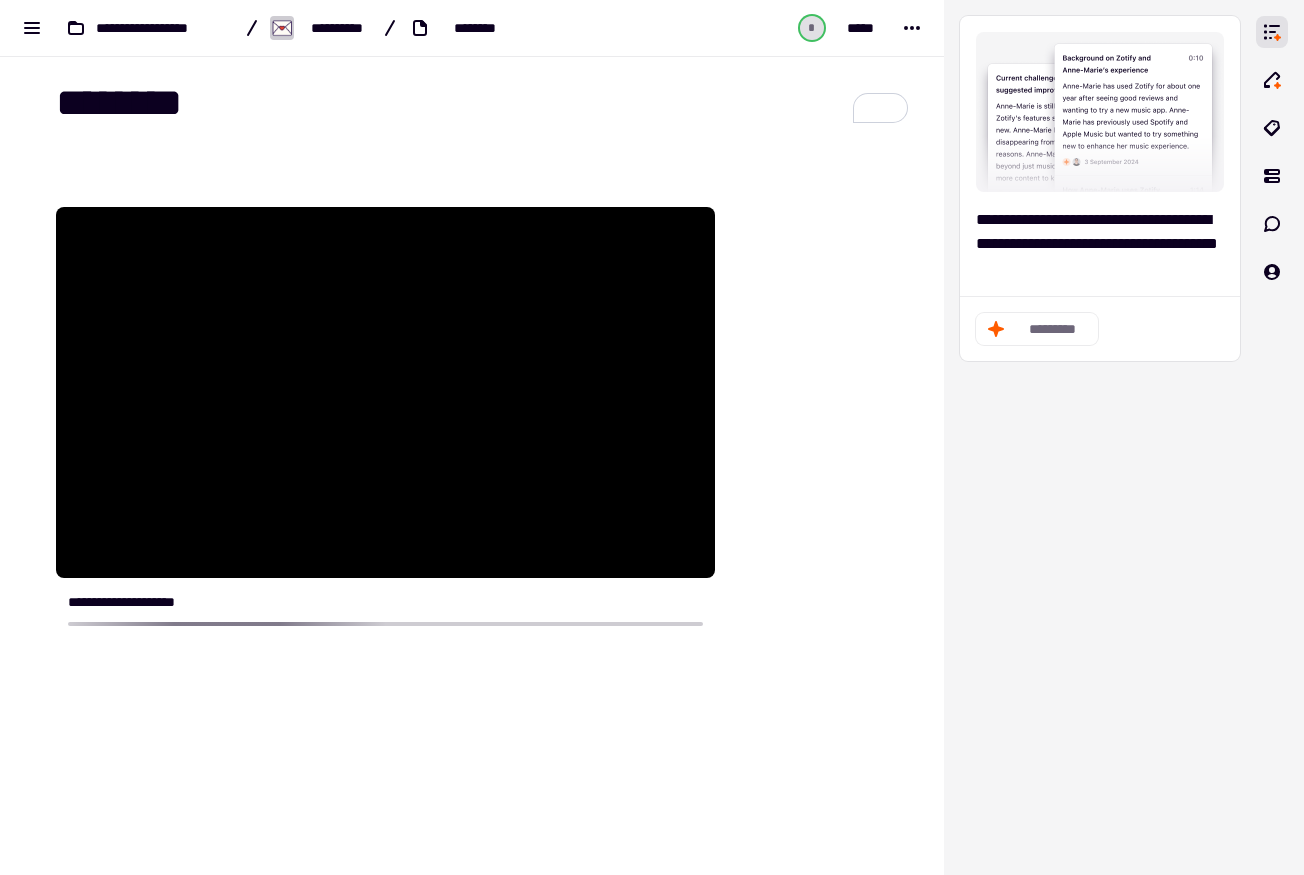 scroll, scrollTop: 22, scrollLeft: 0, axis: vertical 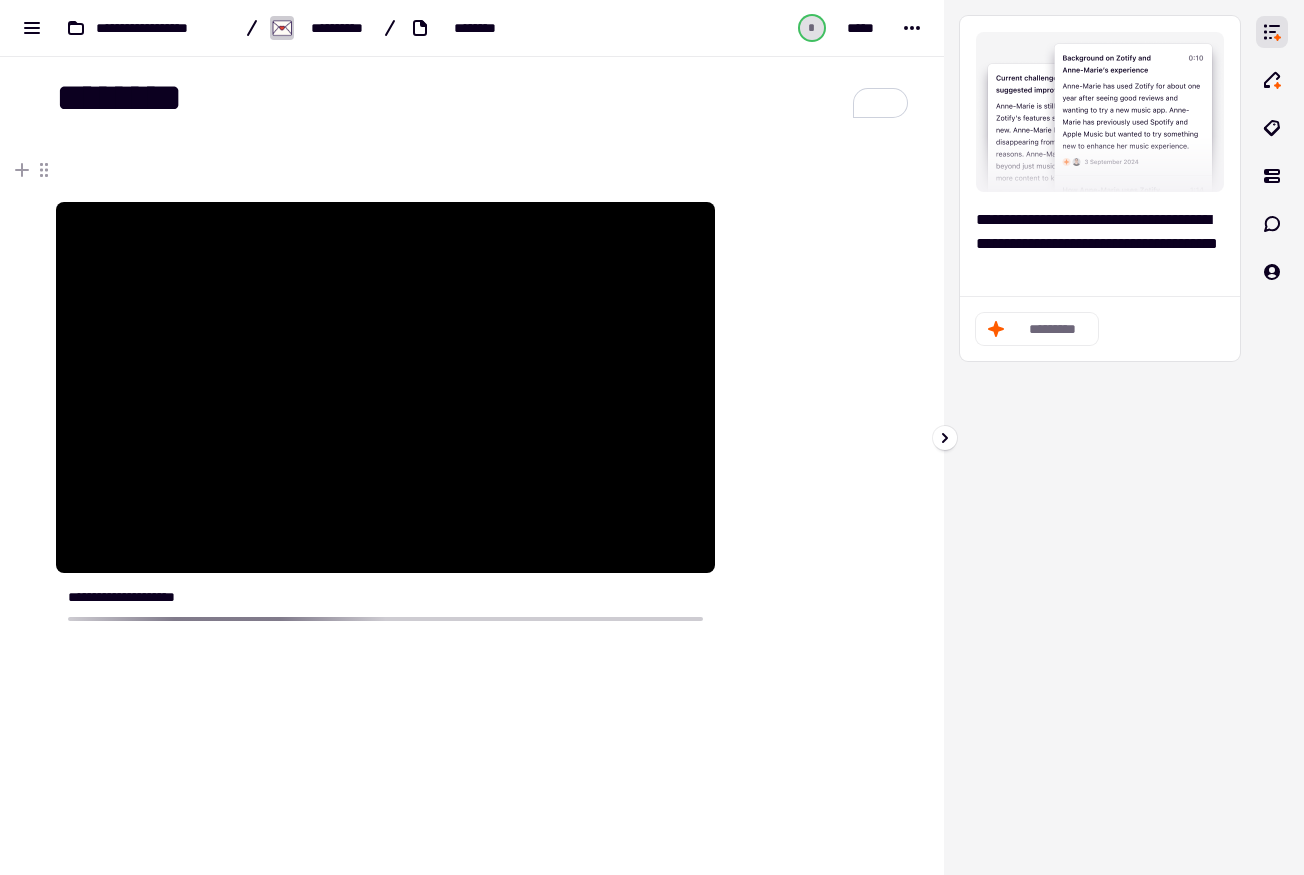 drag, startPoint x: 950, startPoint y: 429, endPoint x: 996, endPoint y: 430, distance: 46.010868 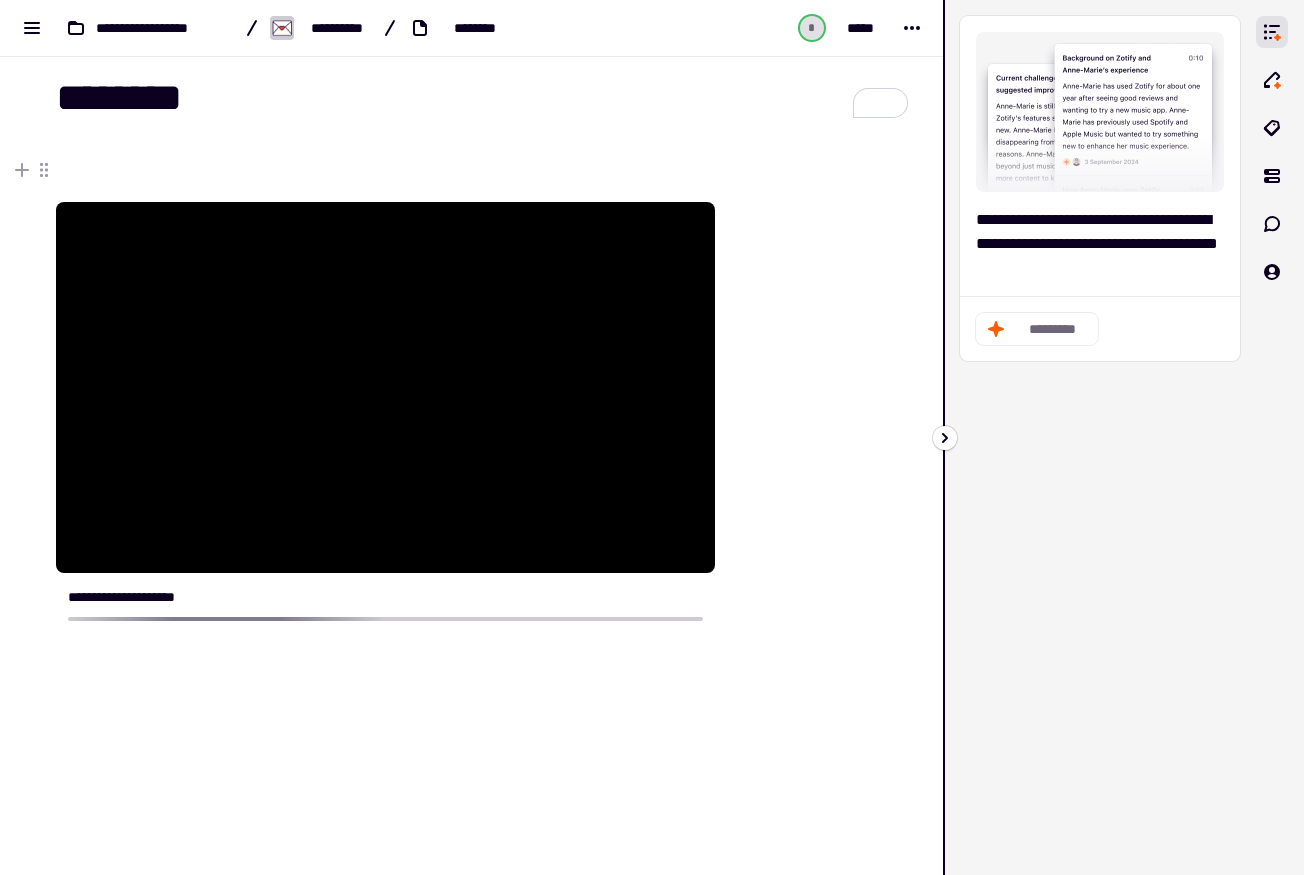 click 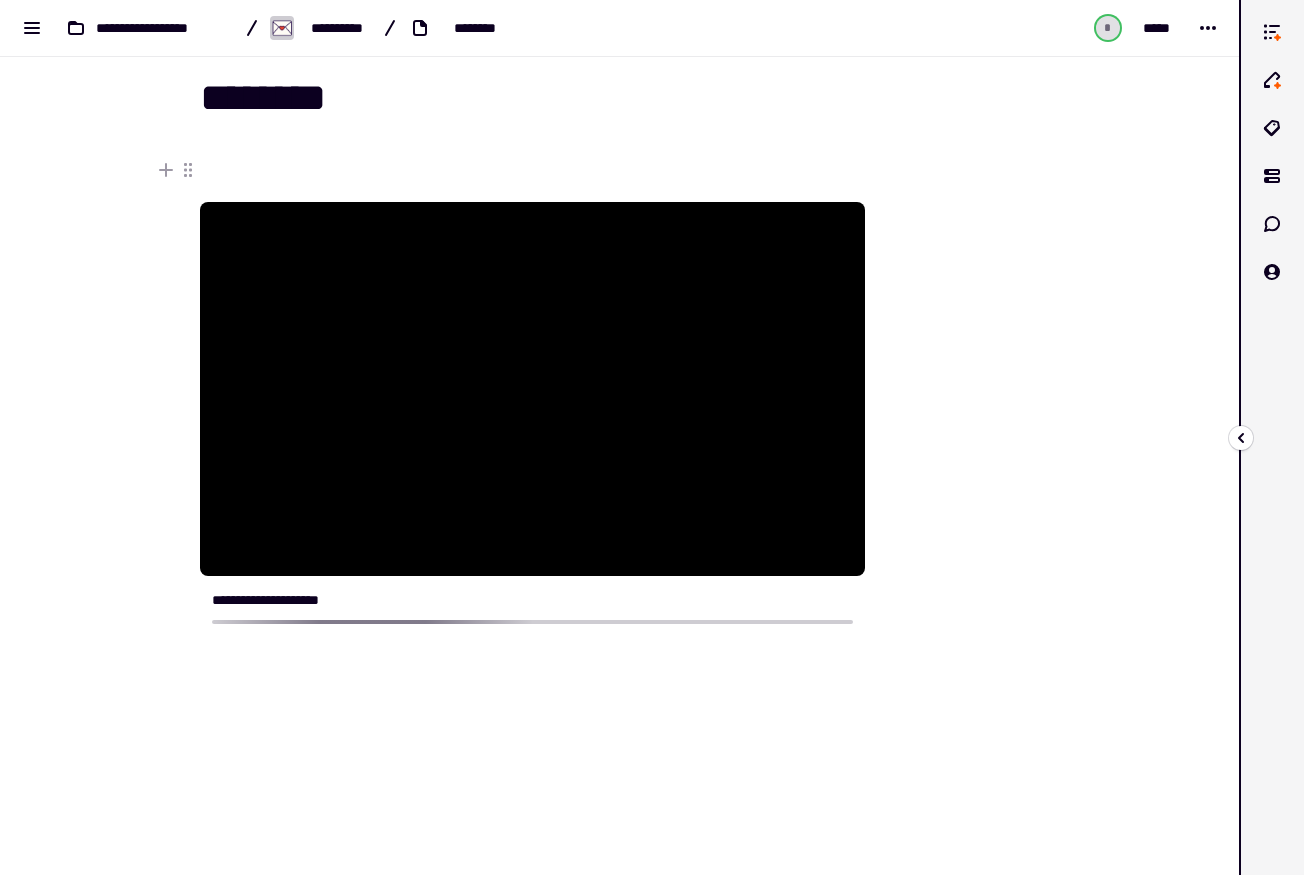 click 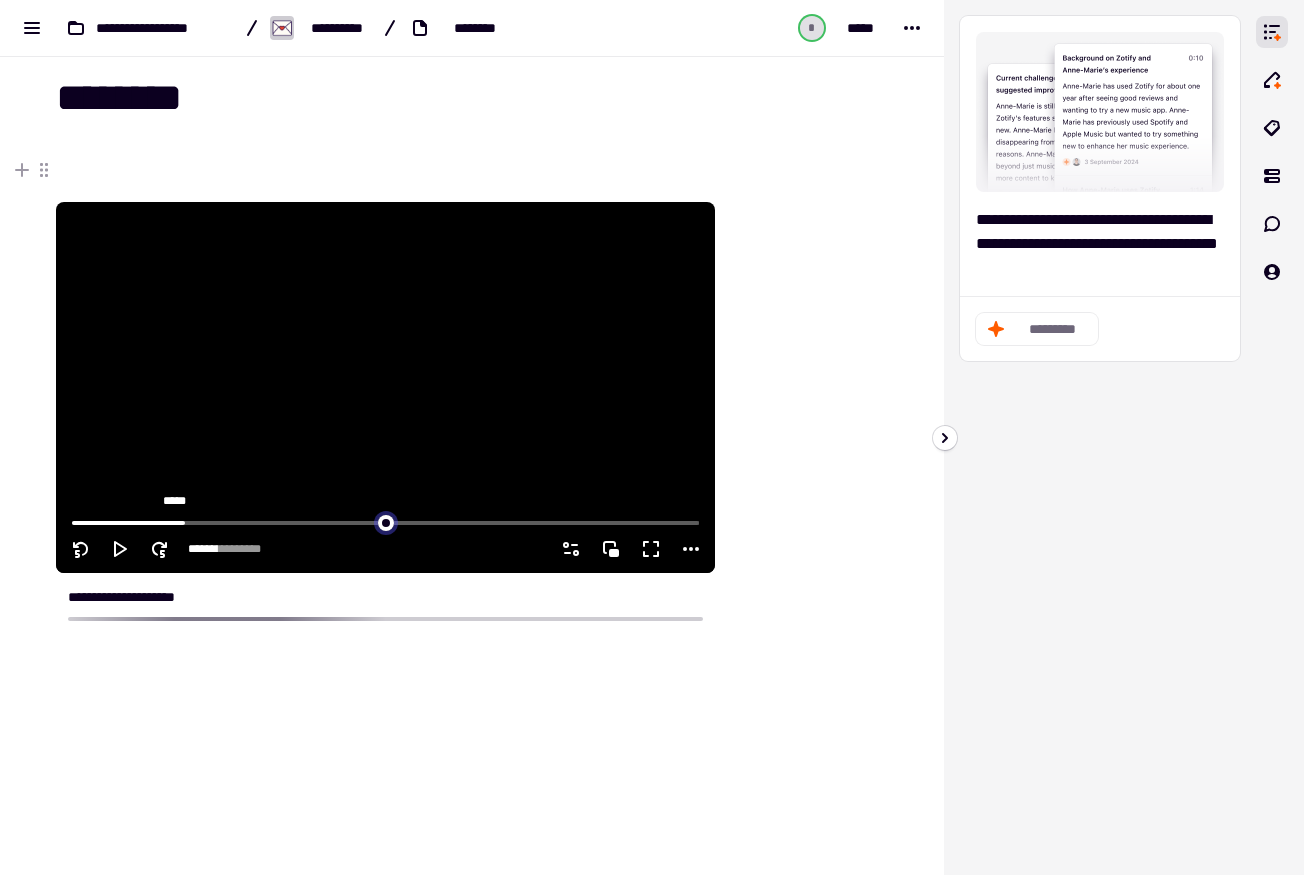 click 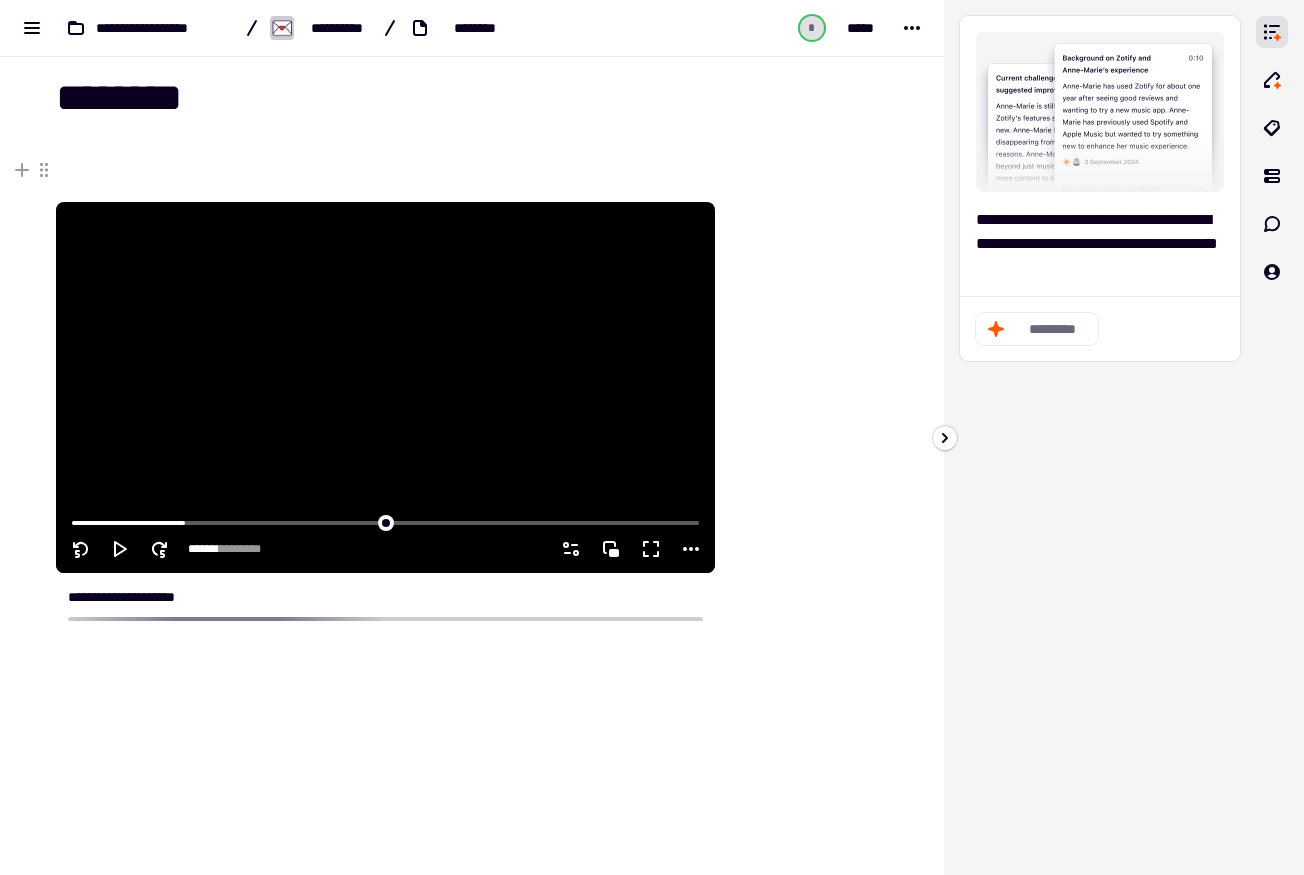 click 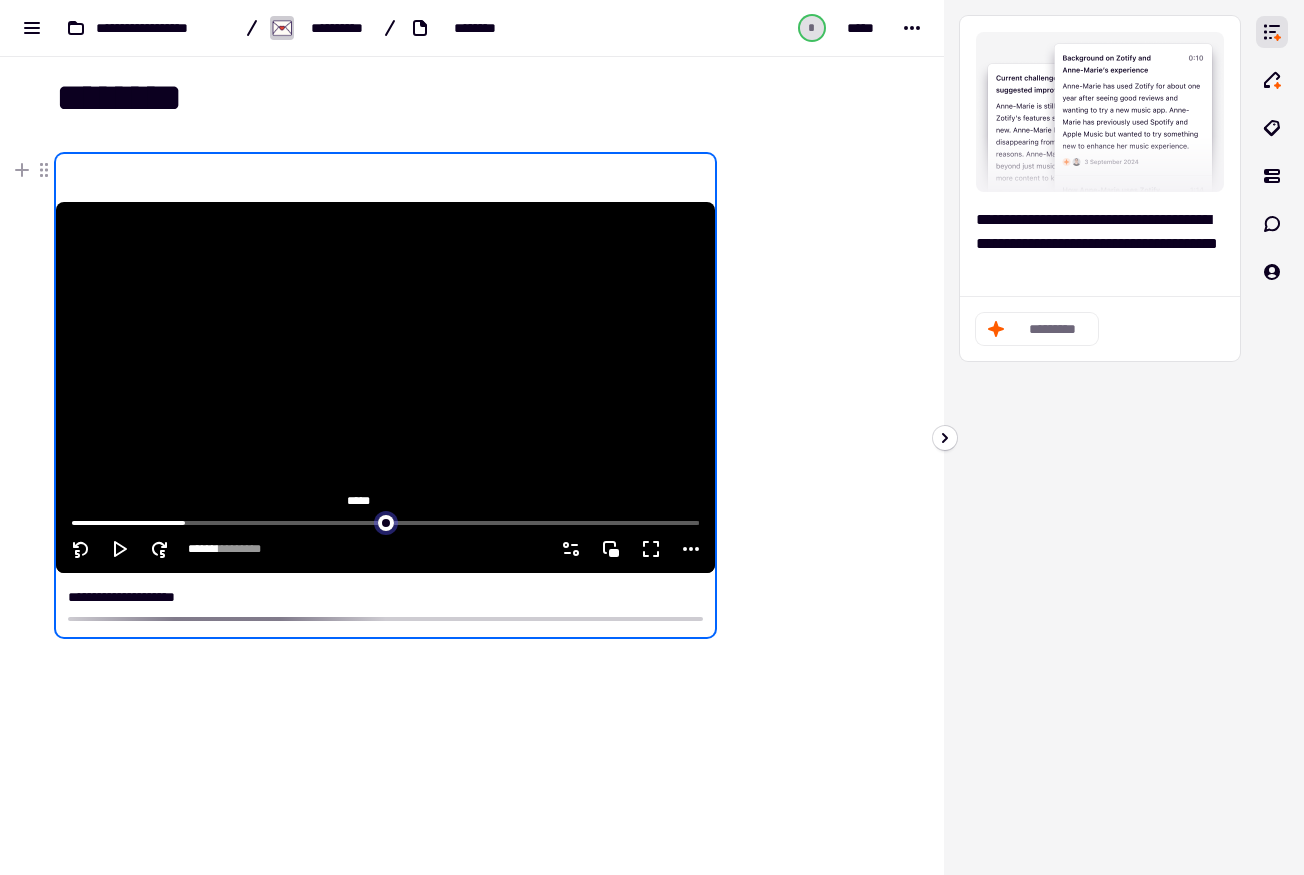 click 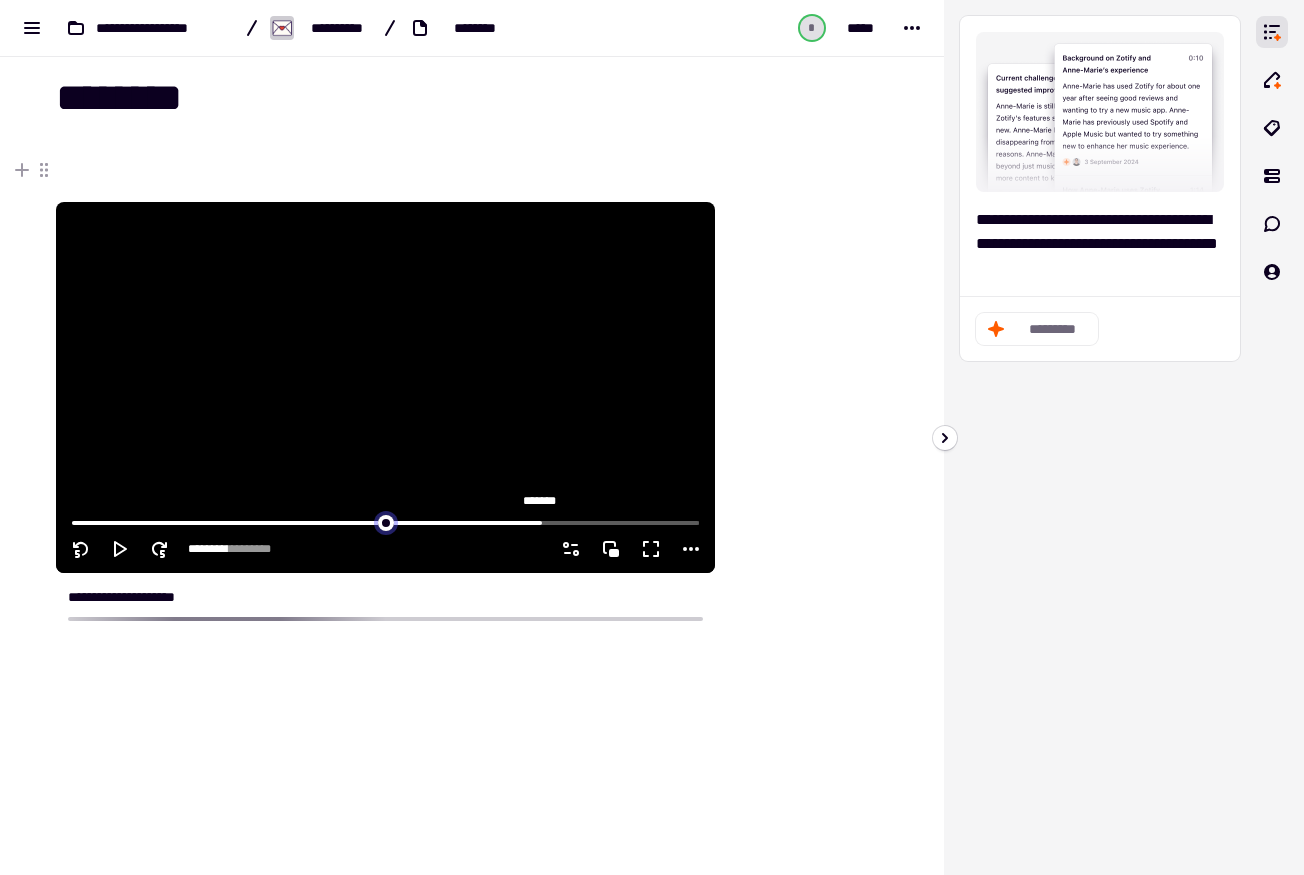 click 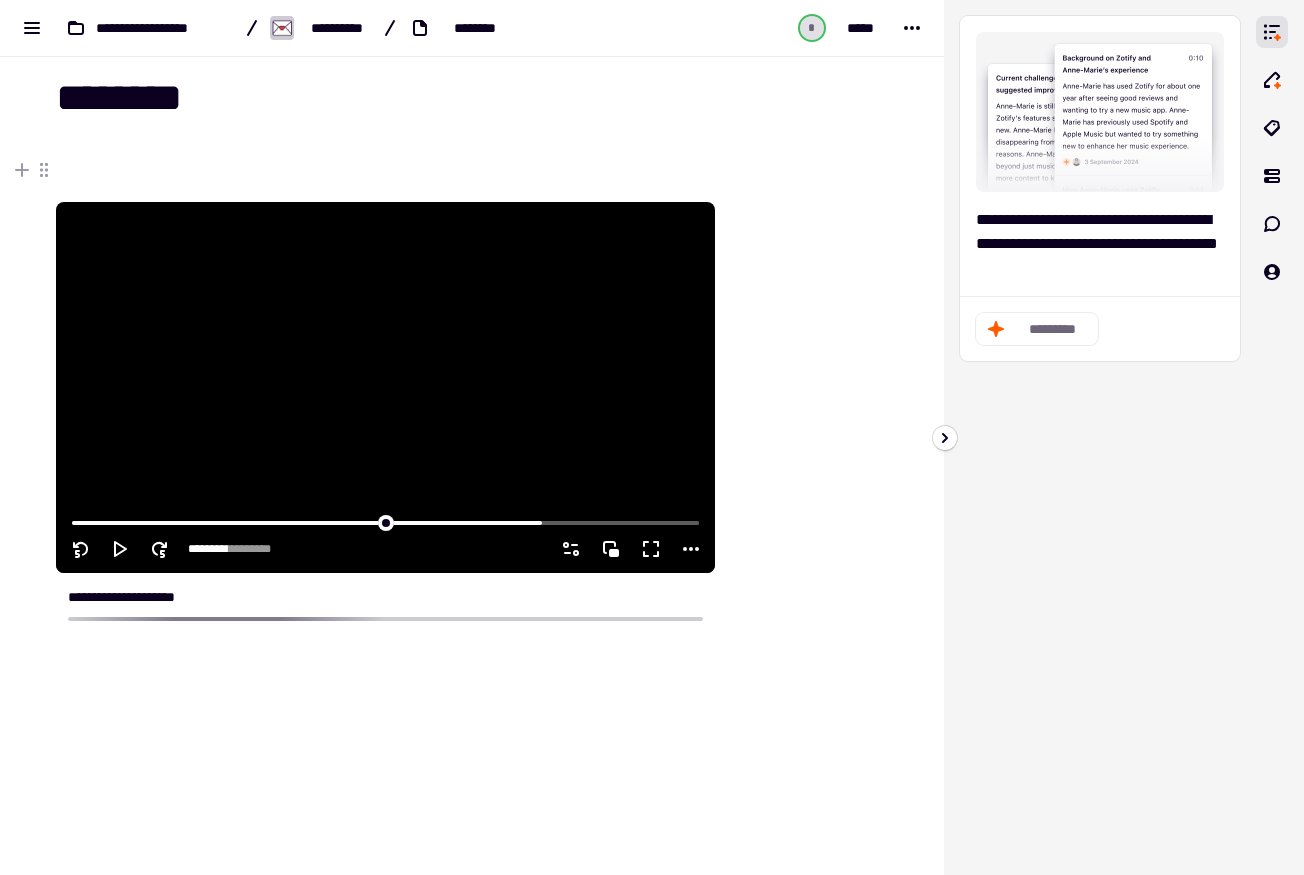 click 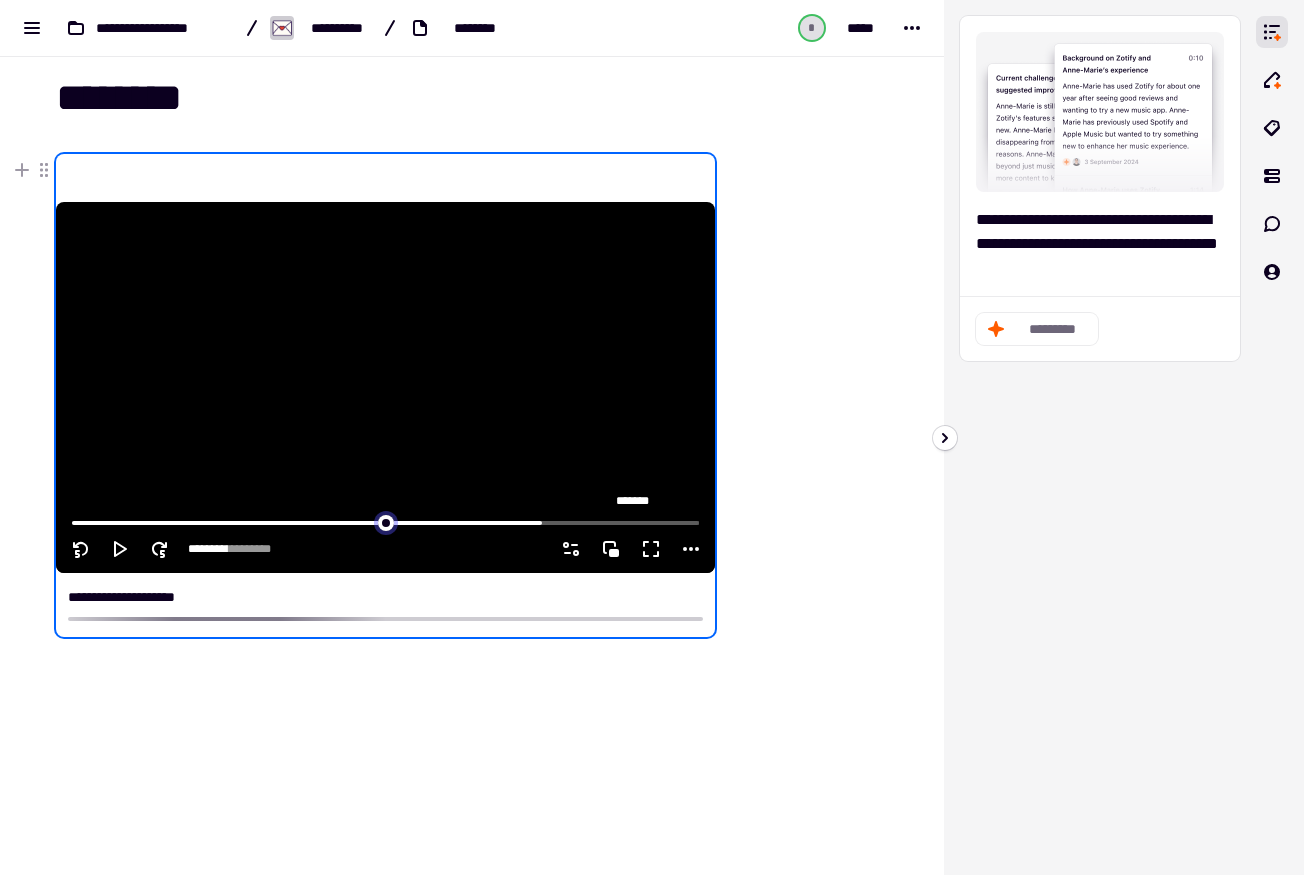 click 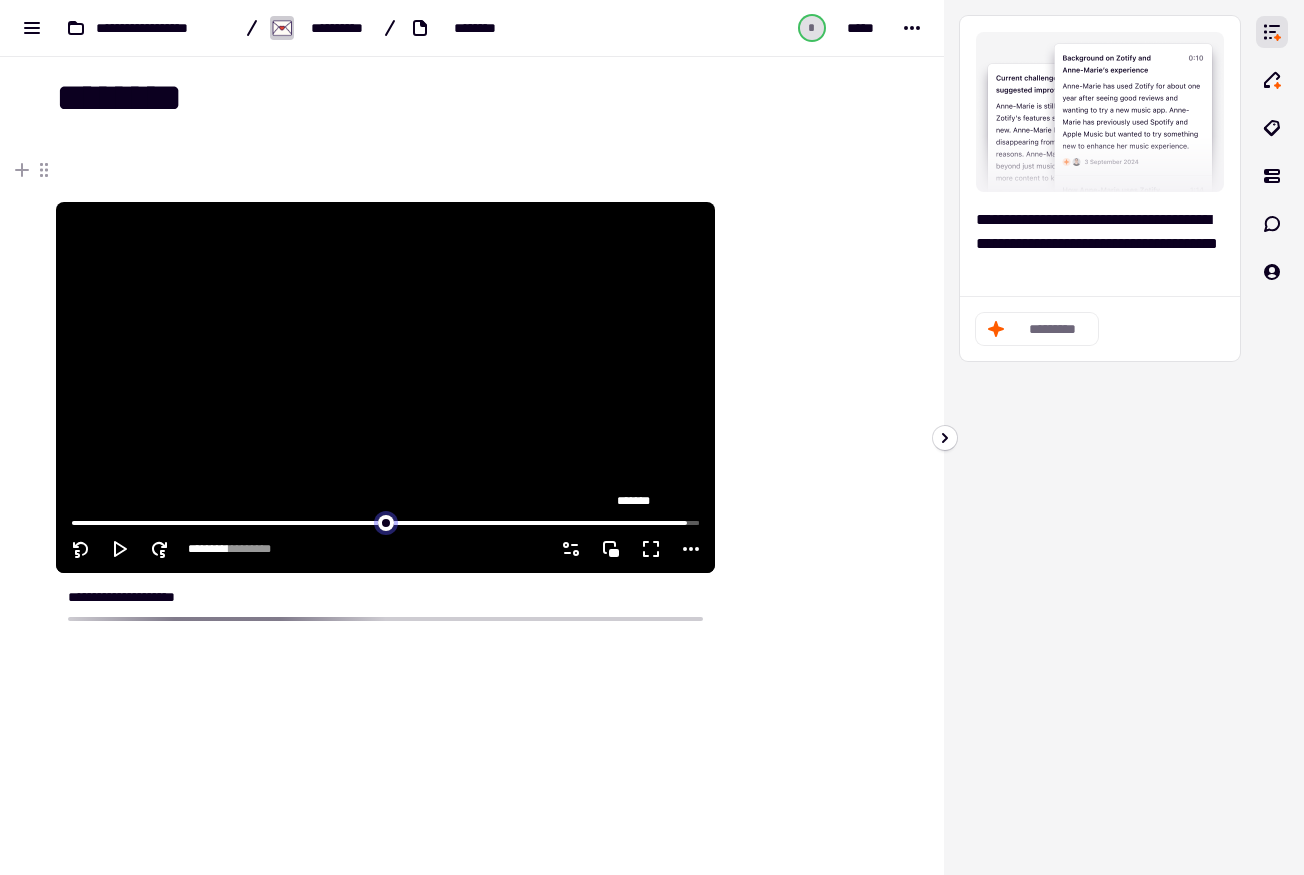 click 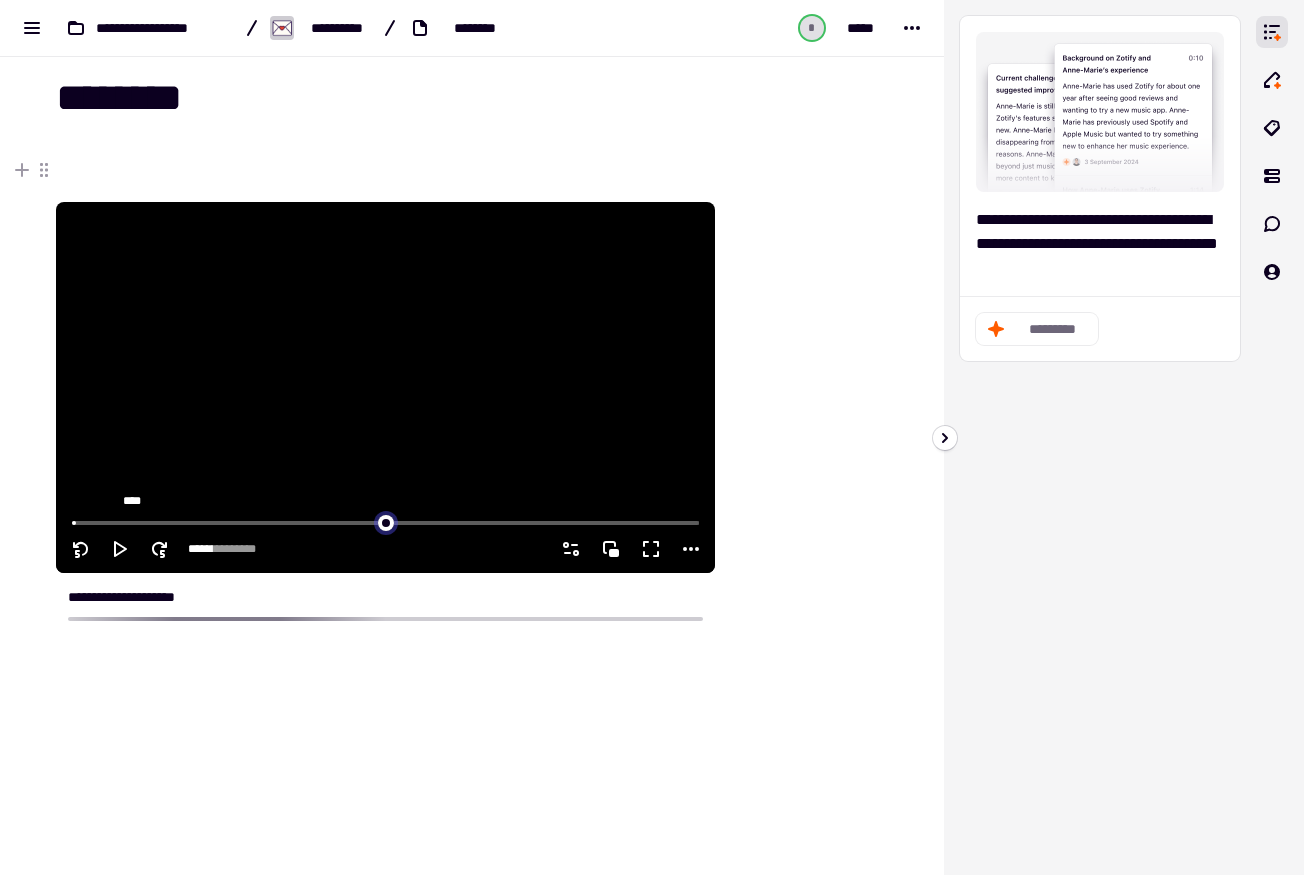 click 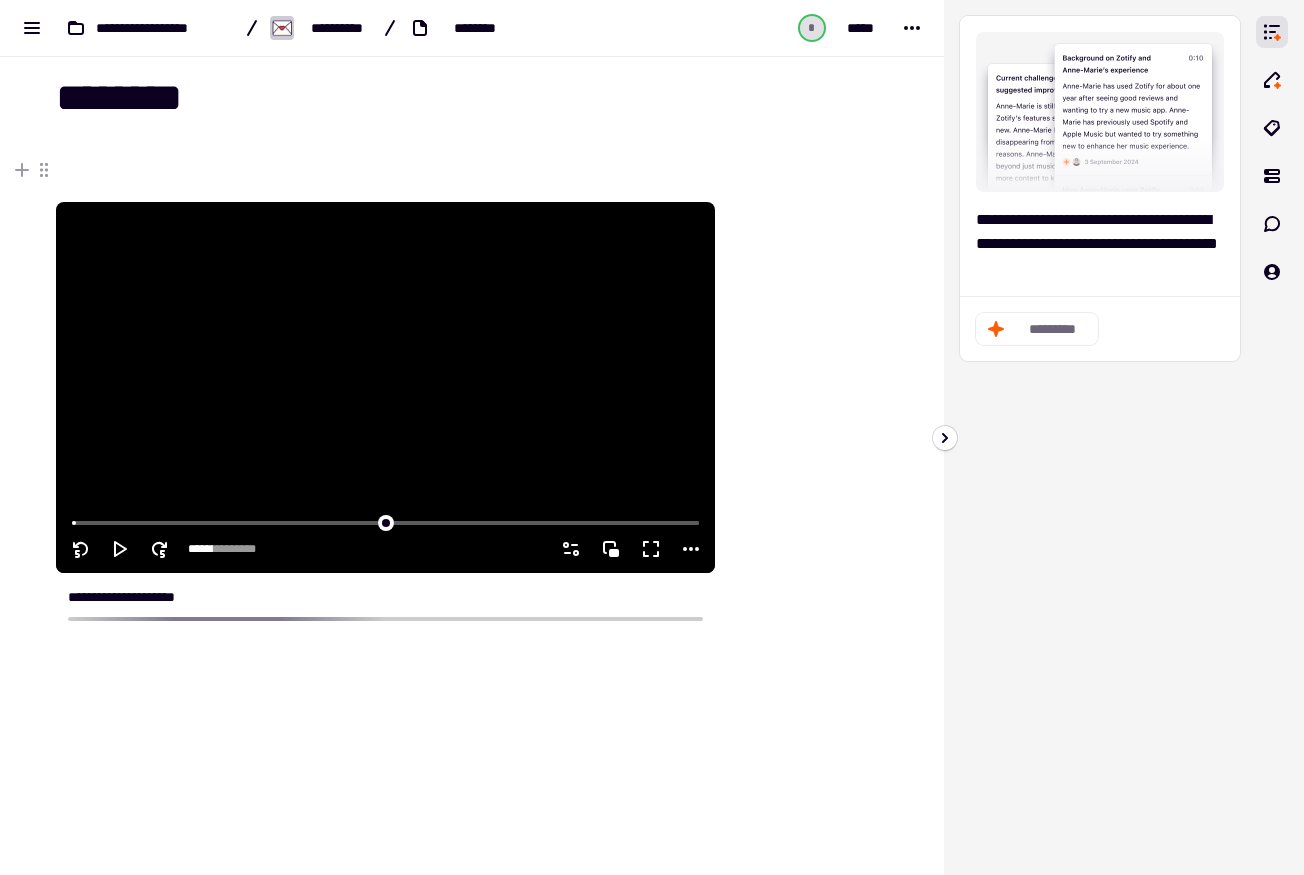 click 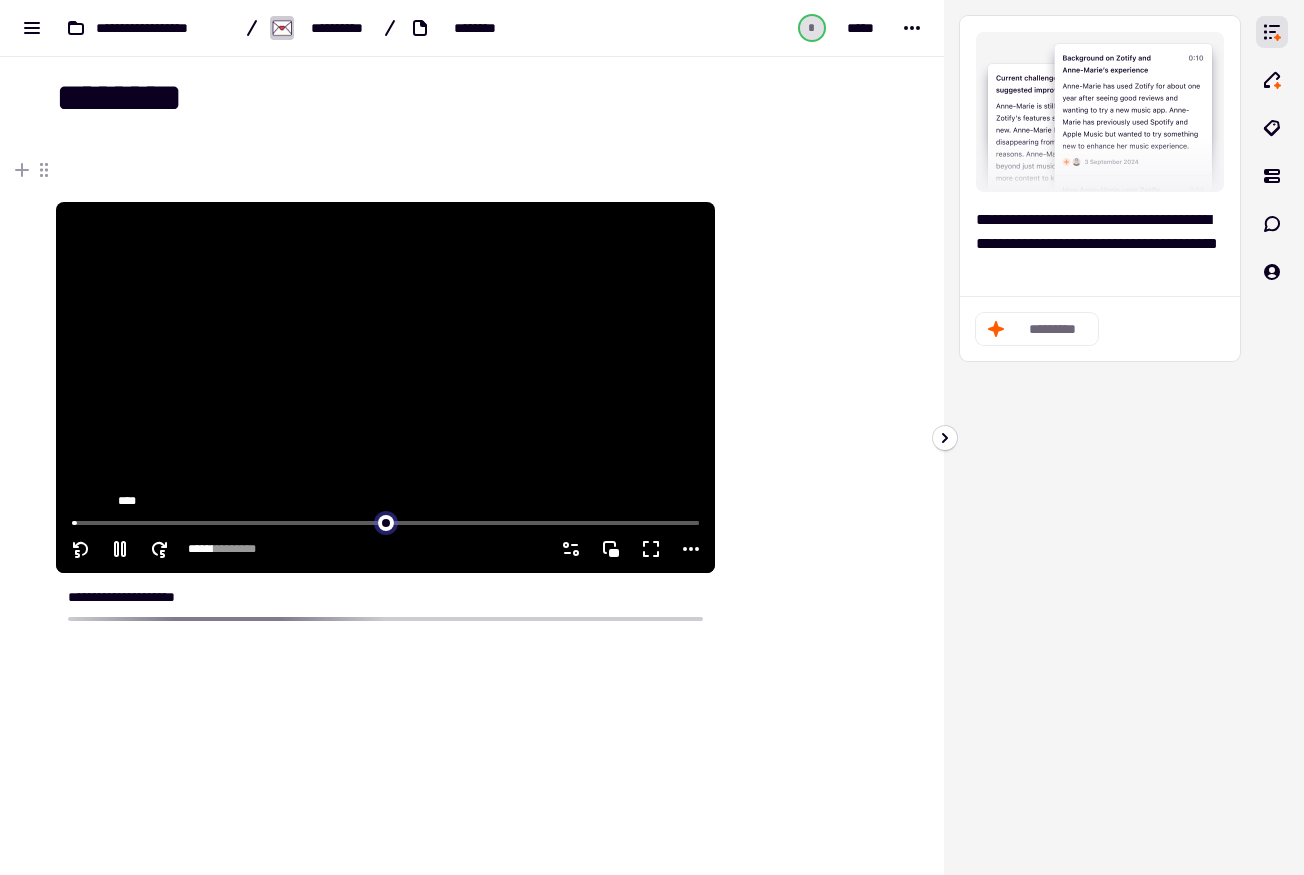 click 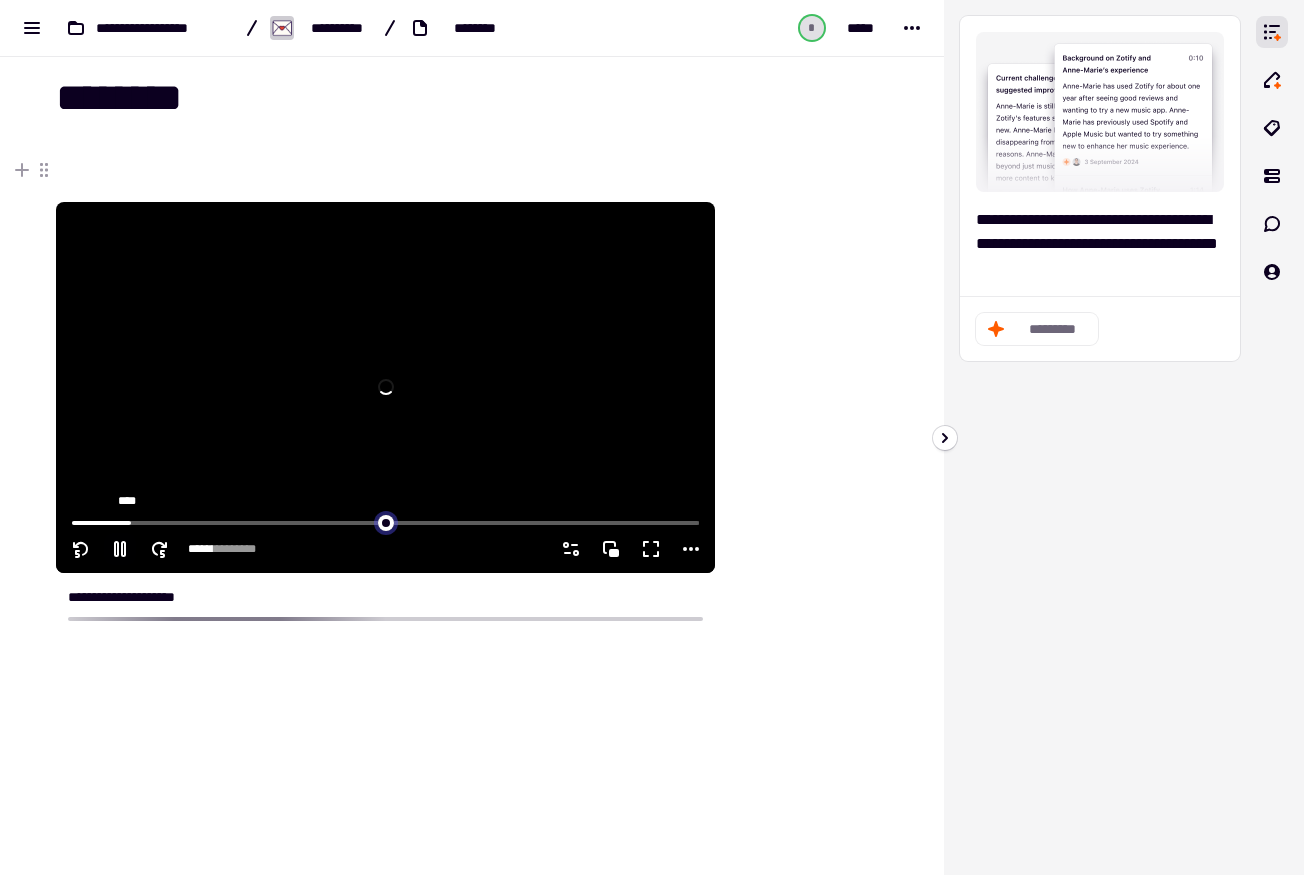 click 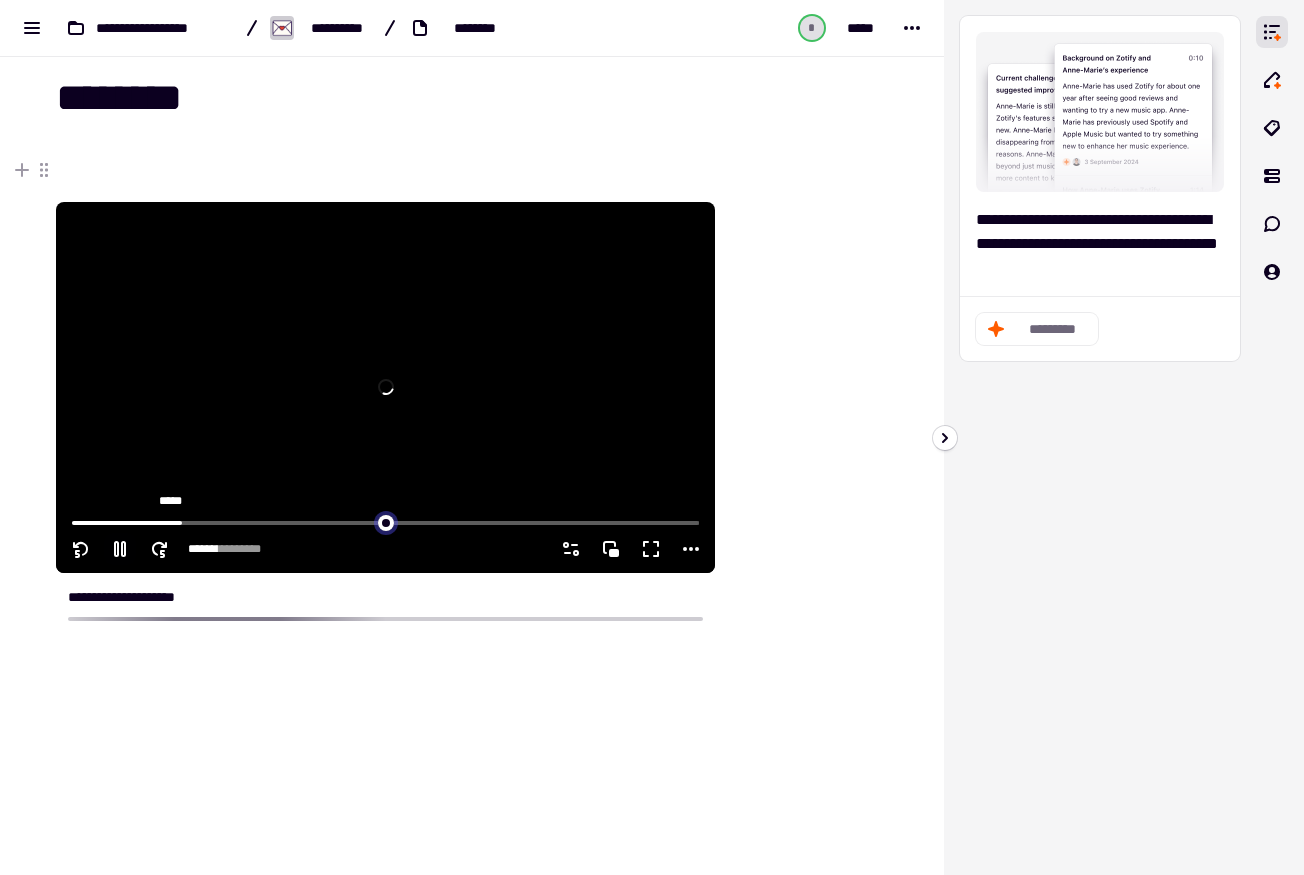 click 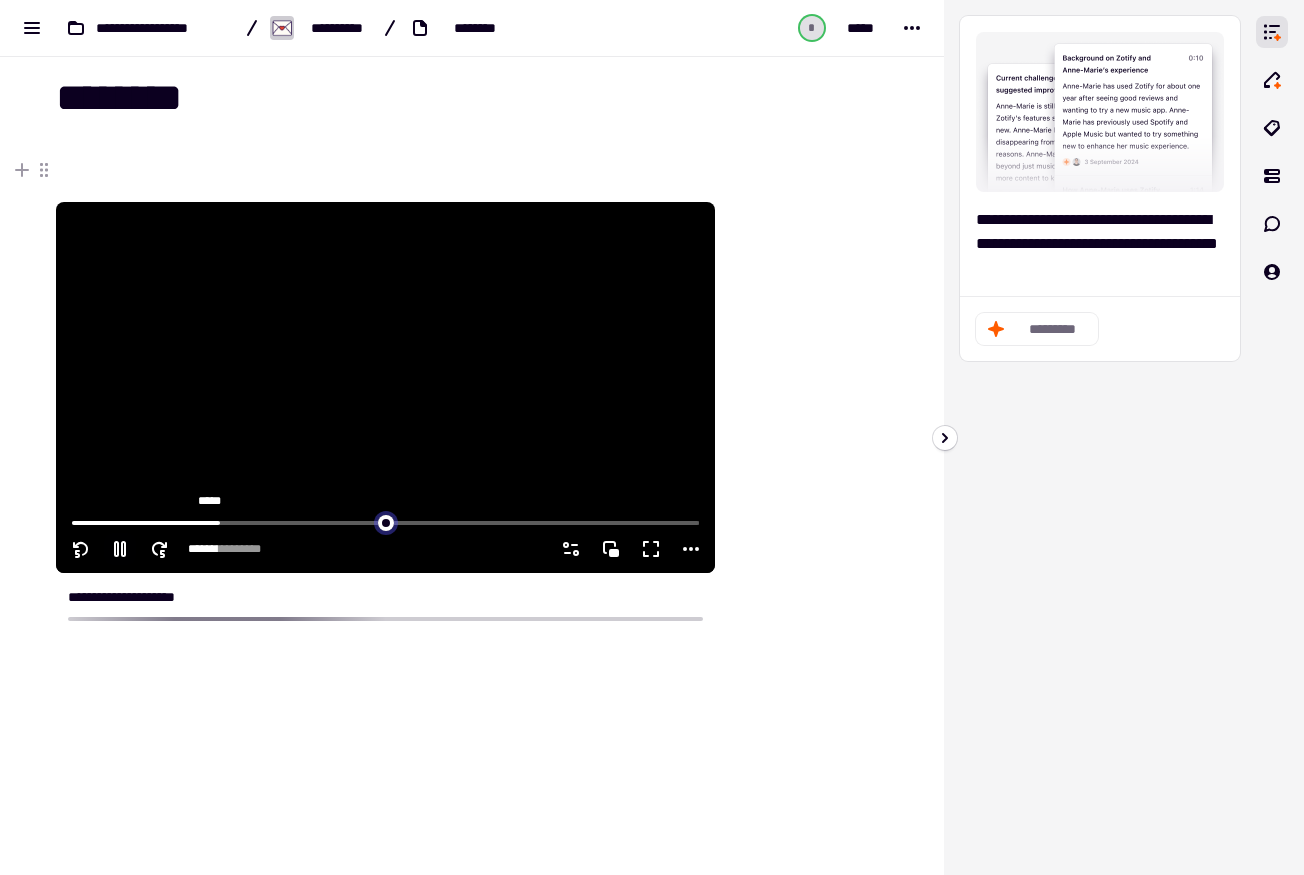 click 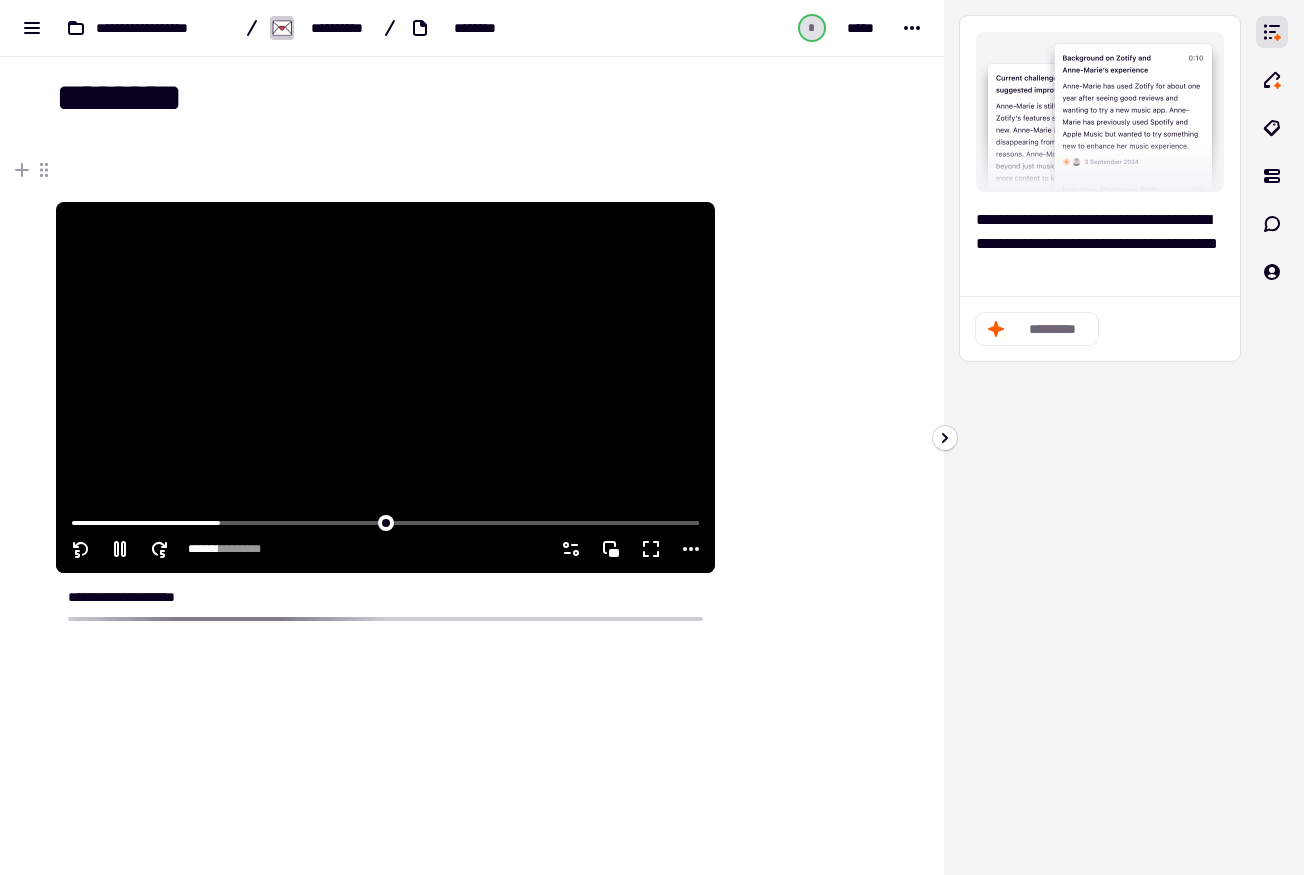click 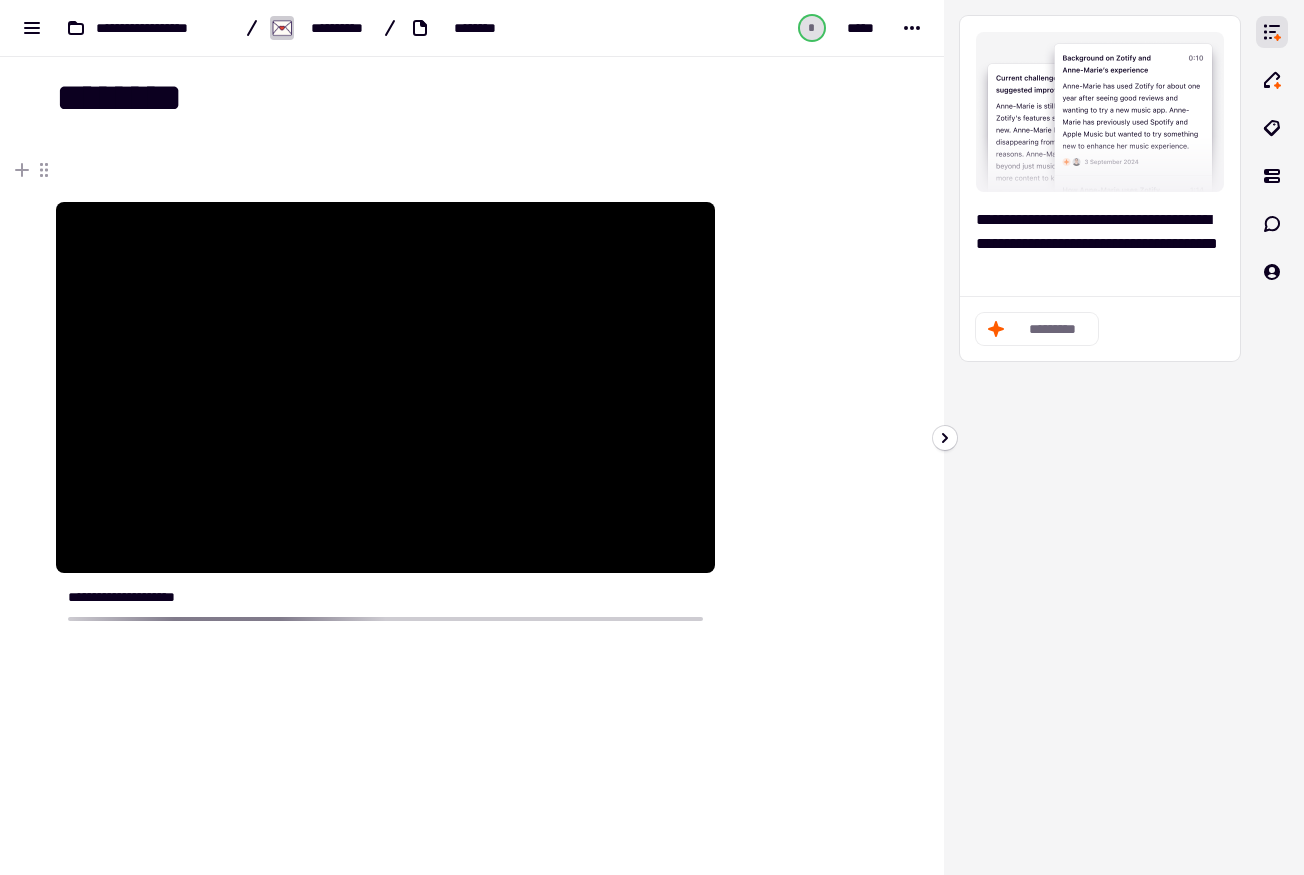 click on "**********" 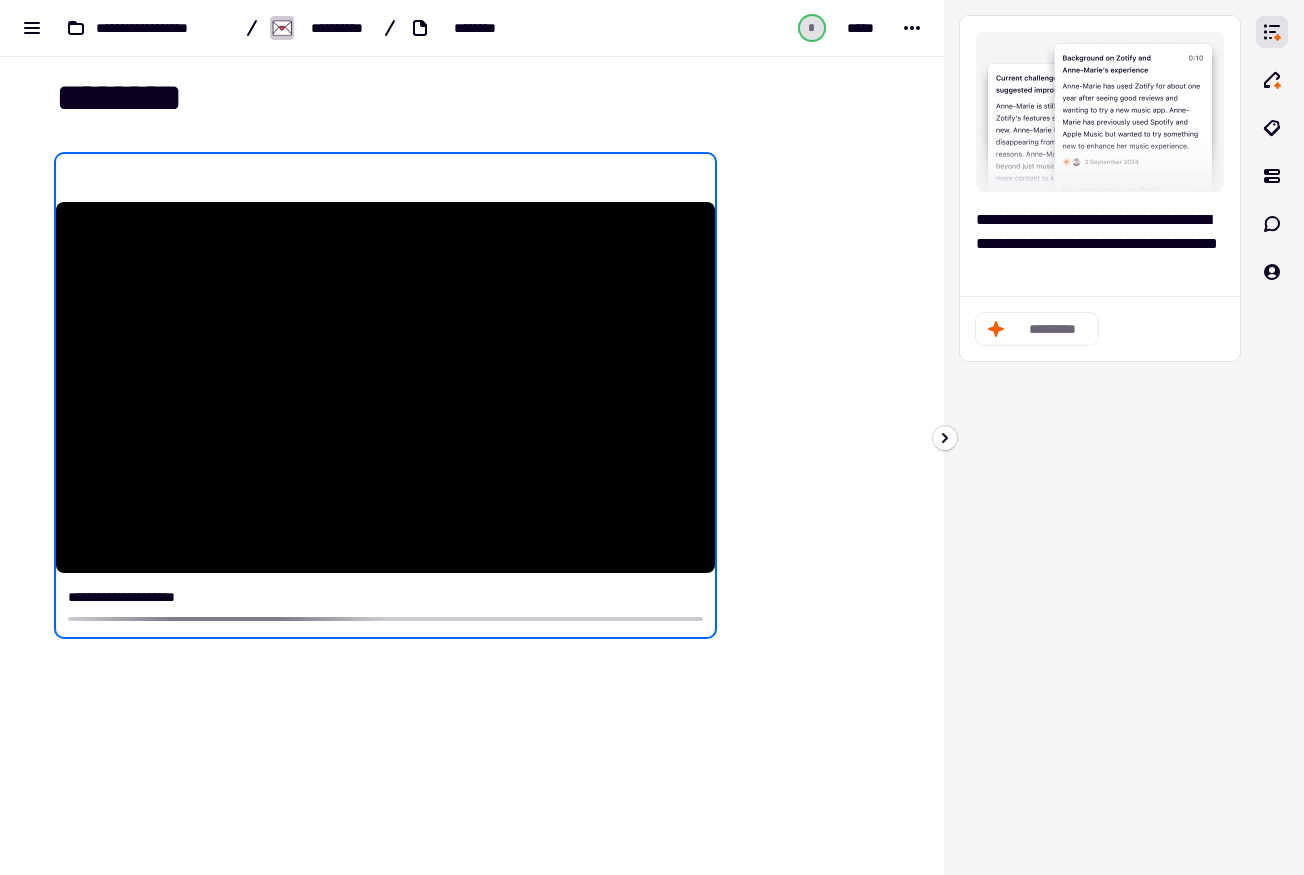 drag, startPoint x: 547, startPoint y: 87, endPoint x: 594, endPoint y: 100, distance: 48.76474 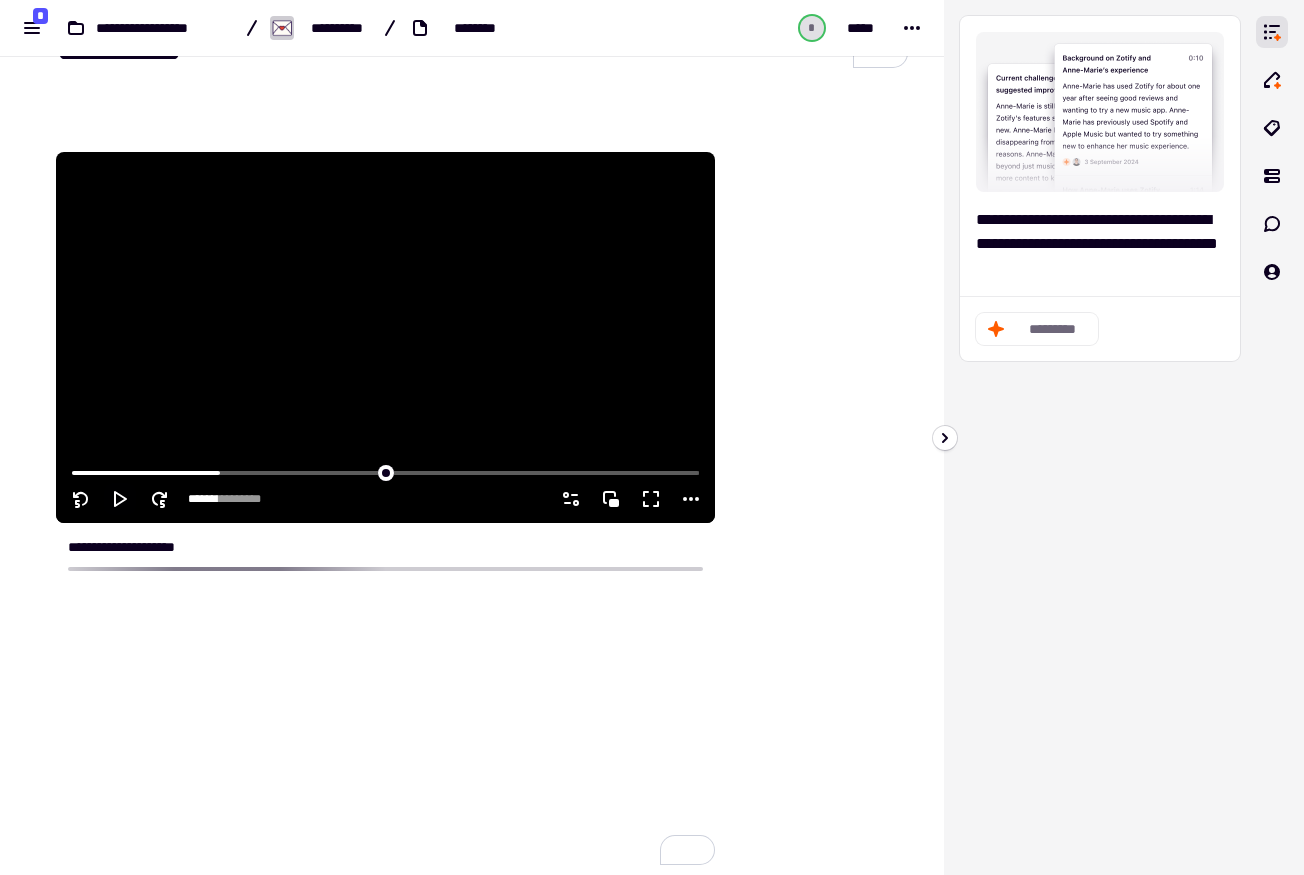 scroll, scrollTop: 66, scrollLeft: 0, axis: vertical 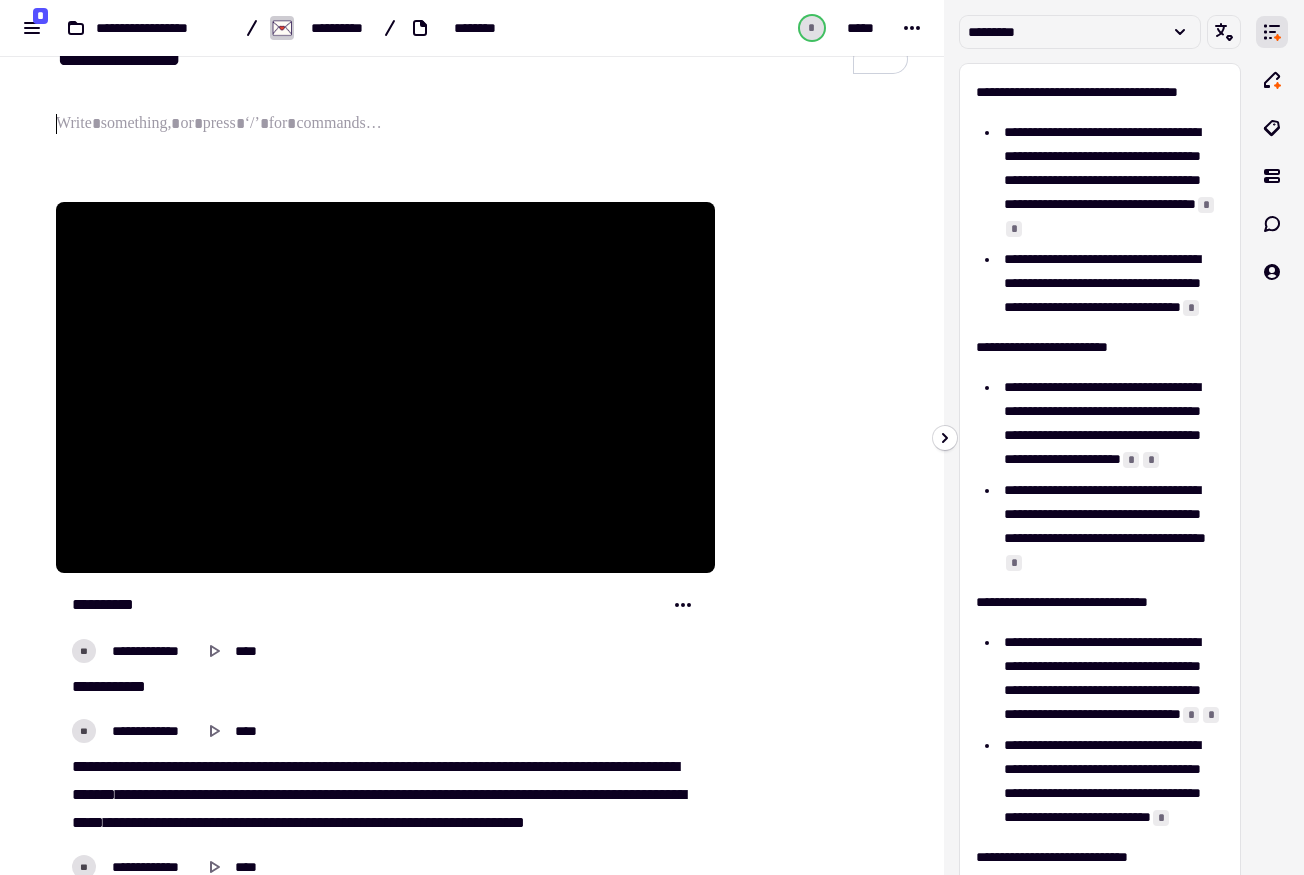 type on "*" 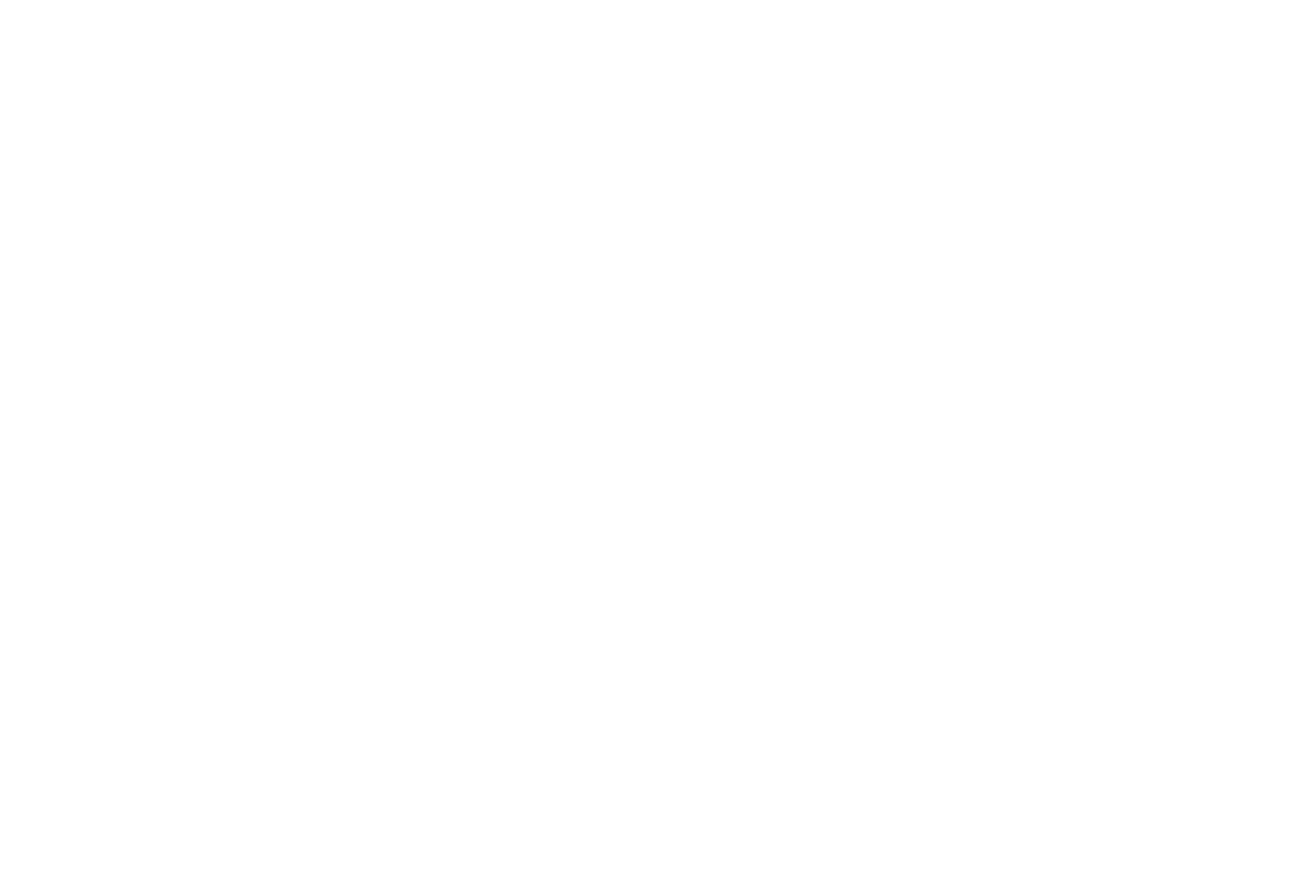scroll, scrollTop: 0, scrollLeft: 0, axis: both 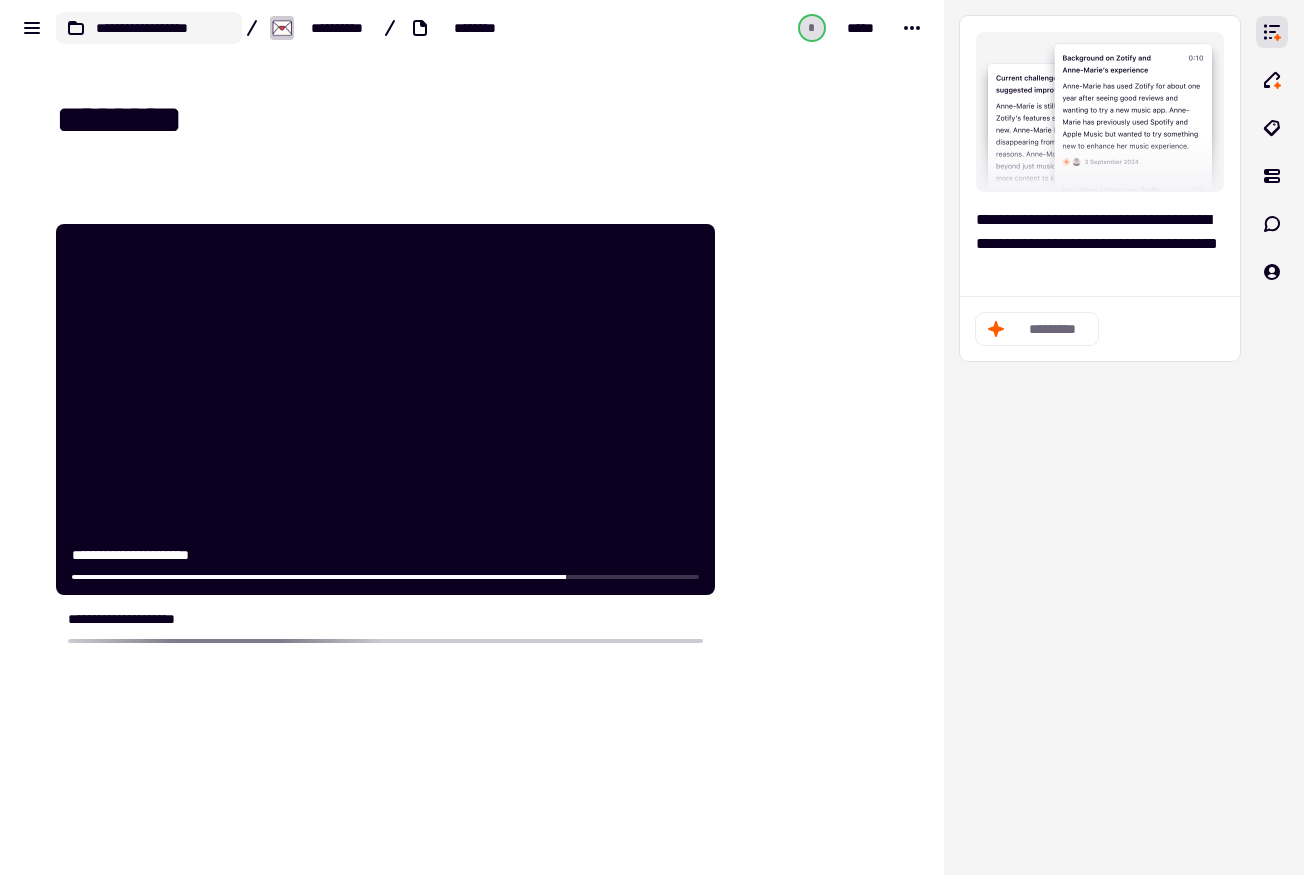 click on "**********" 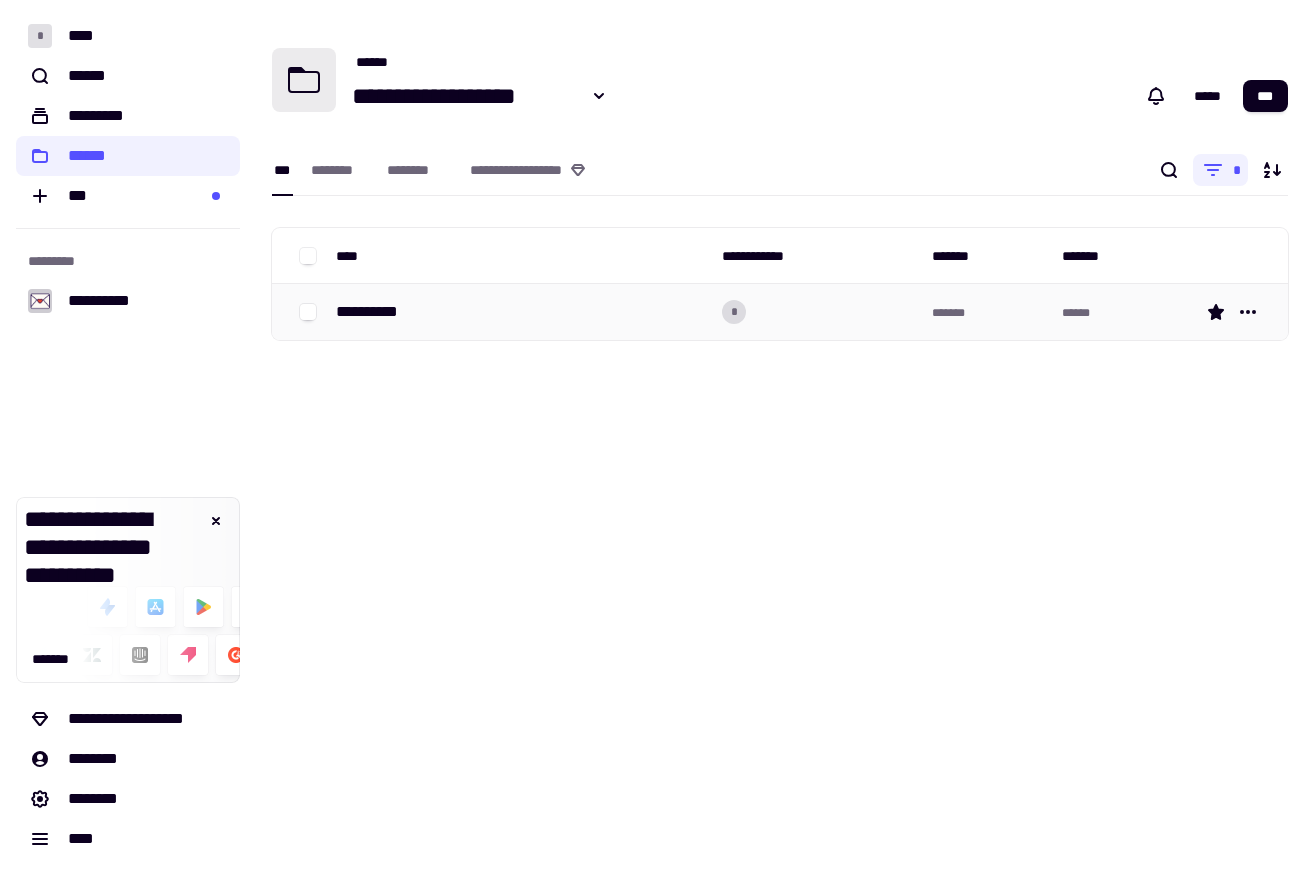 click on "**********" at bounding box center (521, 312) 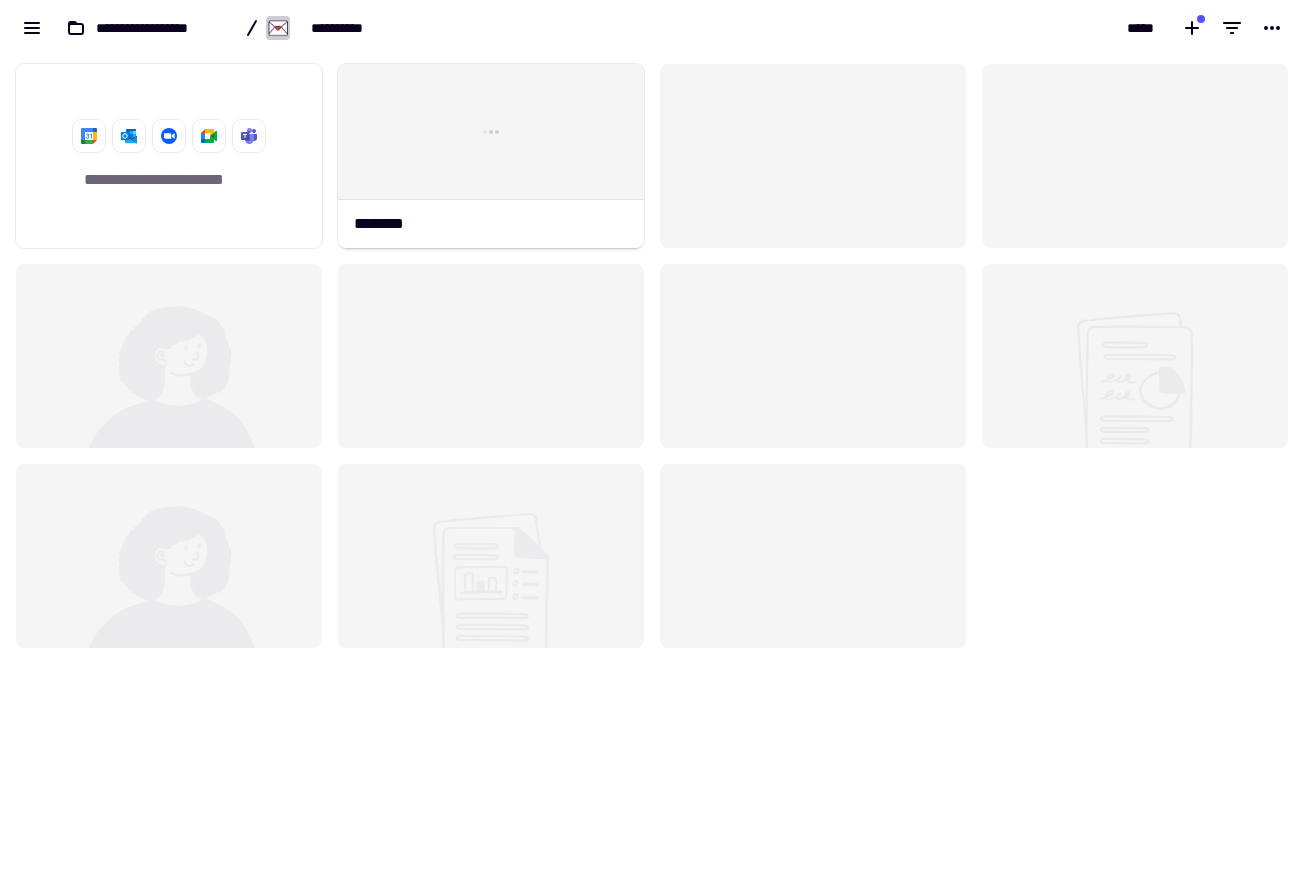 scroll, scrollTop: 1, scrollLeft: 1, axis: both 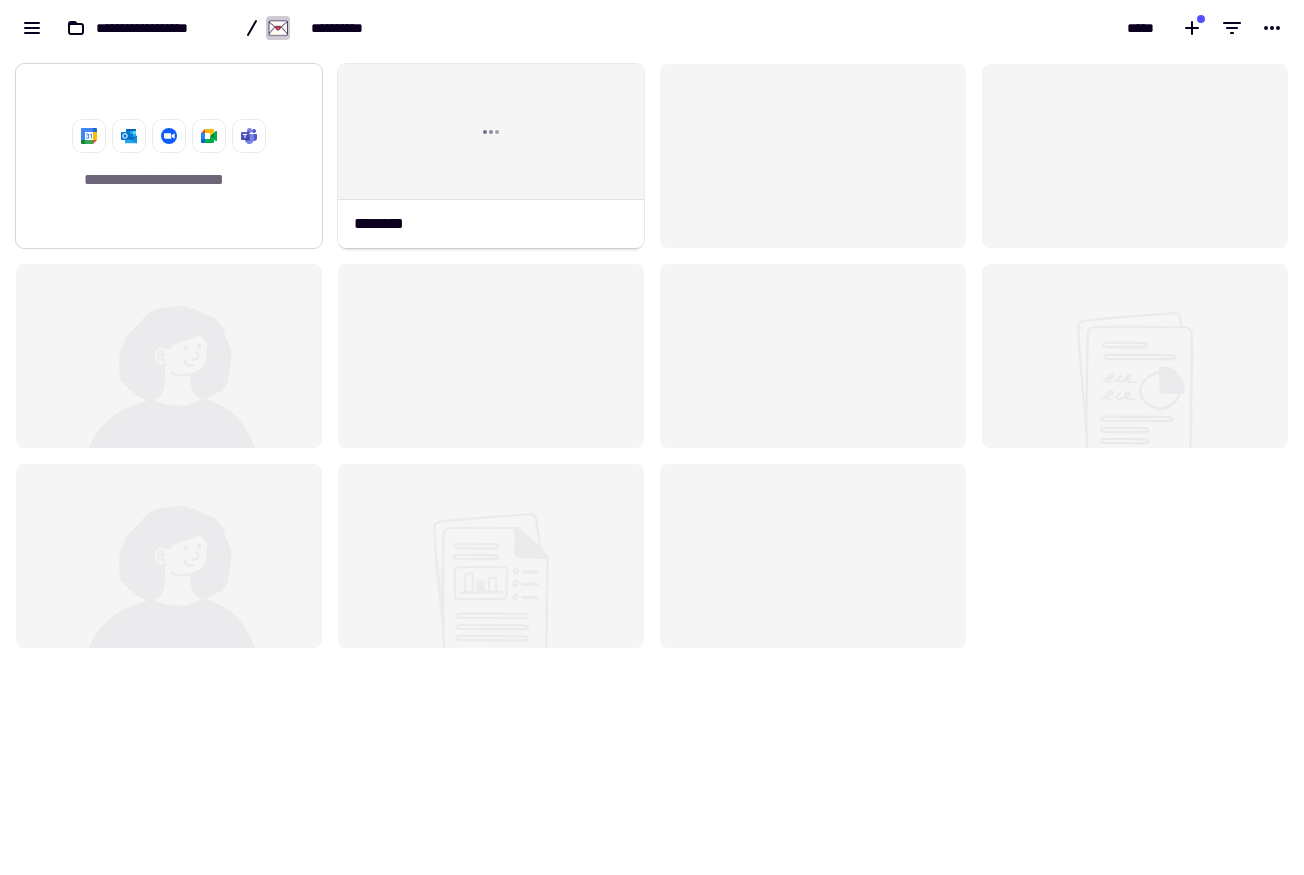 click on "**********" 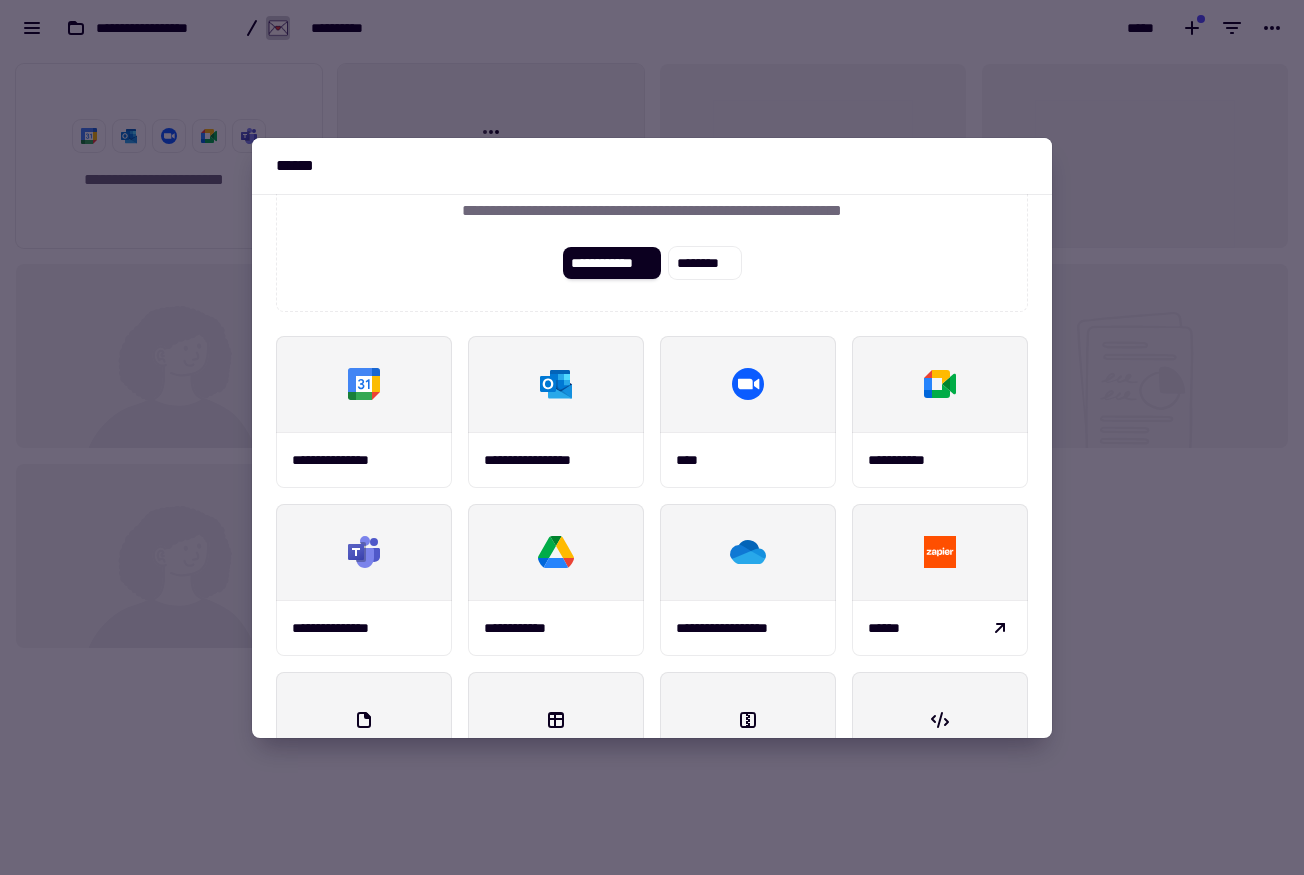 scroll, scrollTop: 0, scrollLeft: 0, axis: both 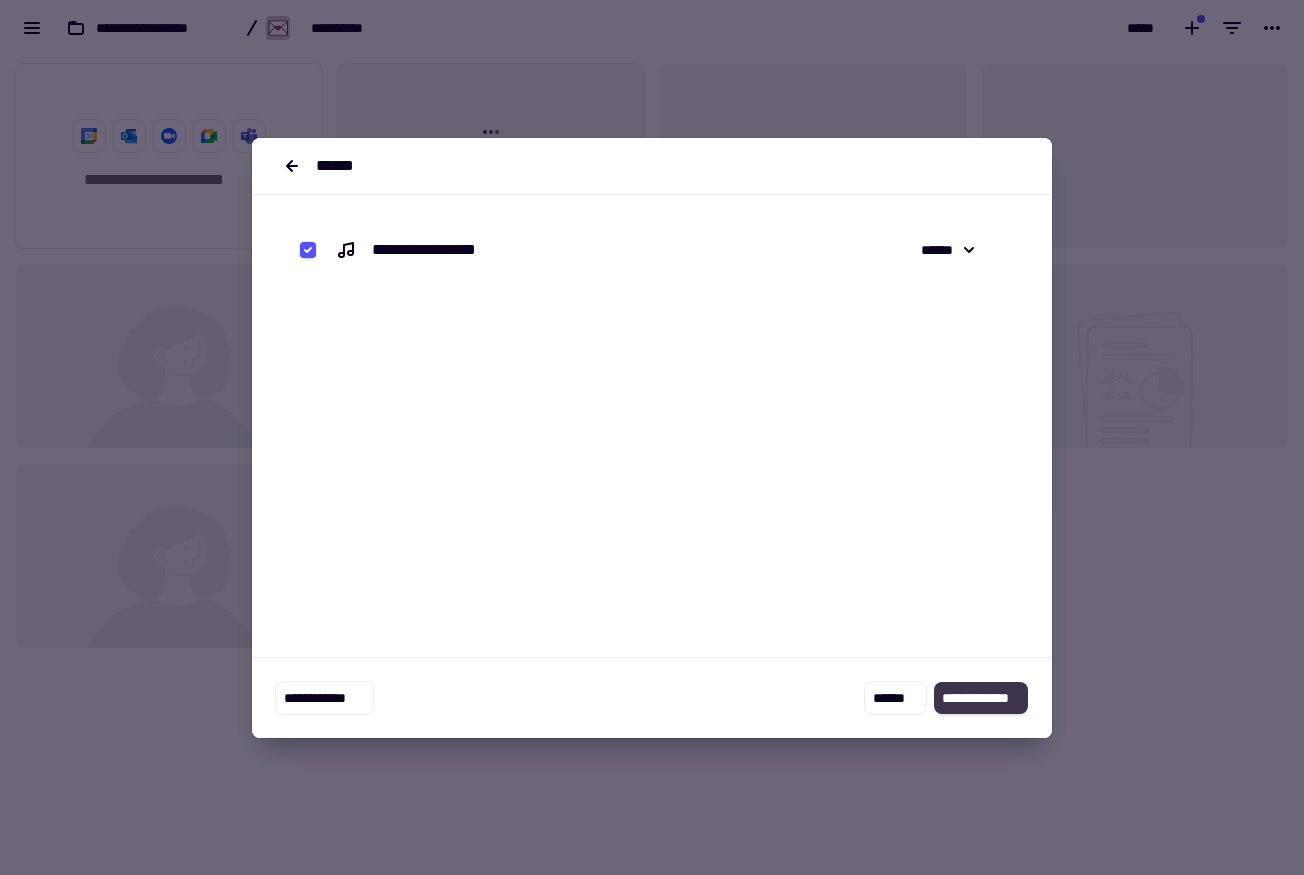 click on "**********" 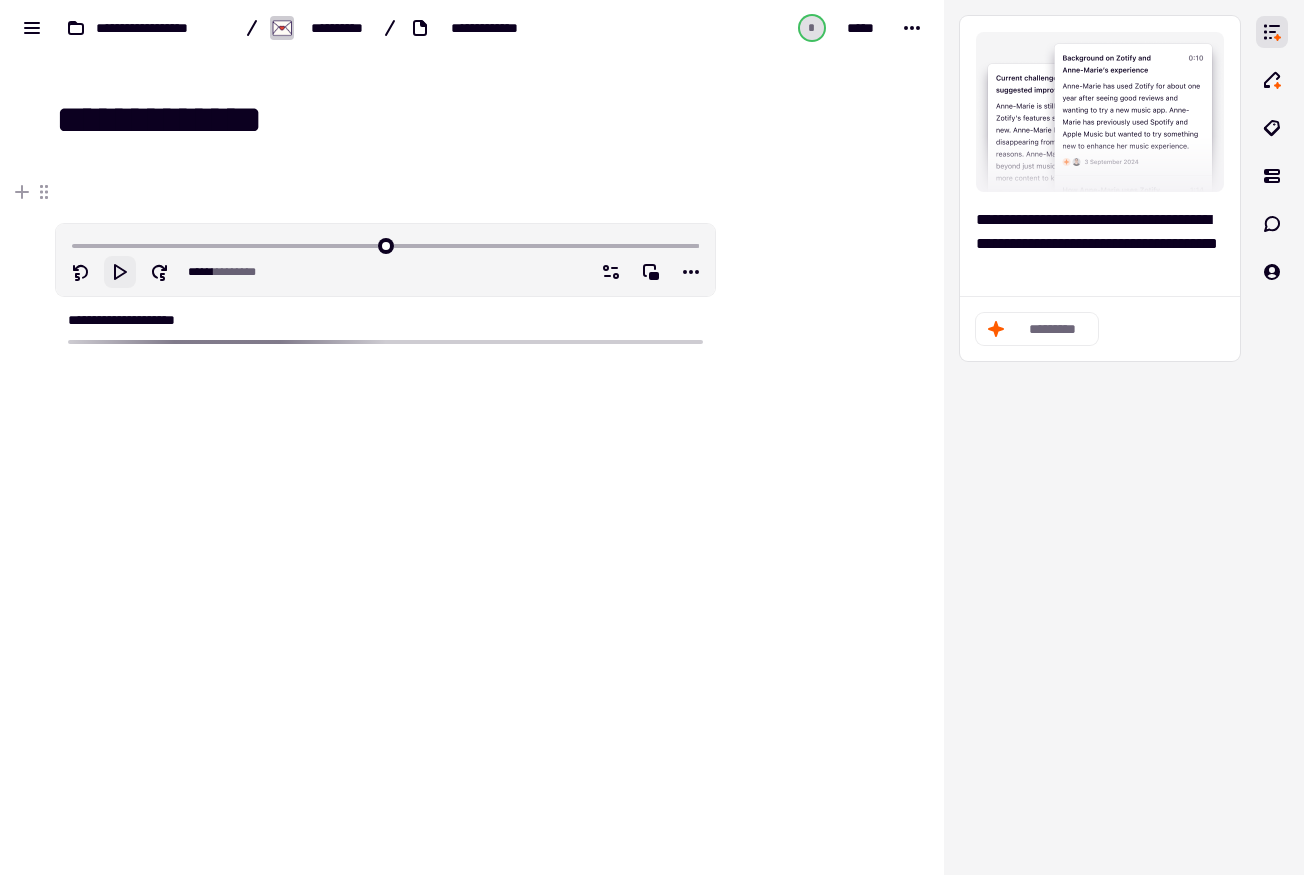 click 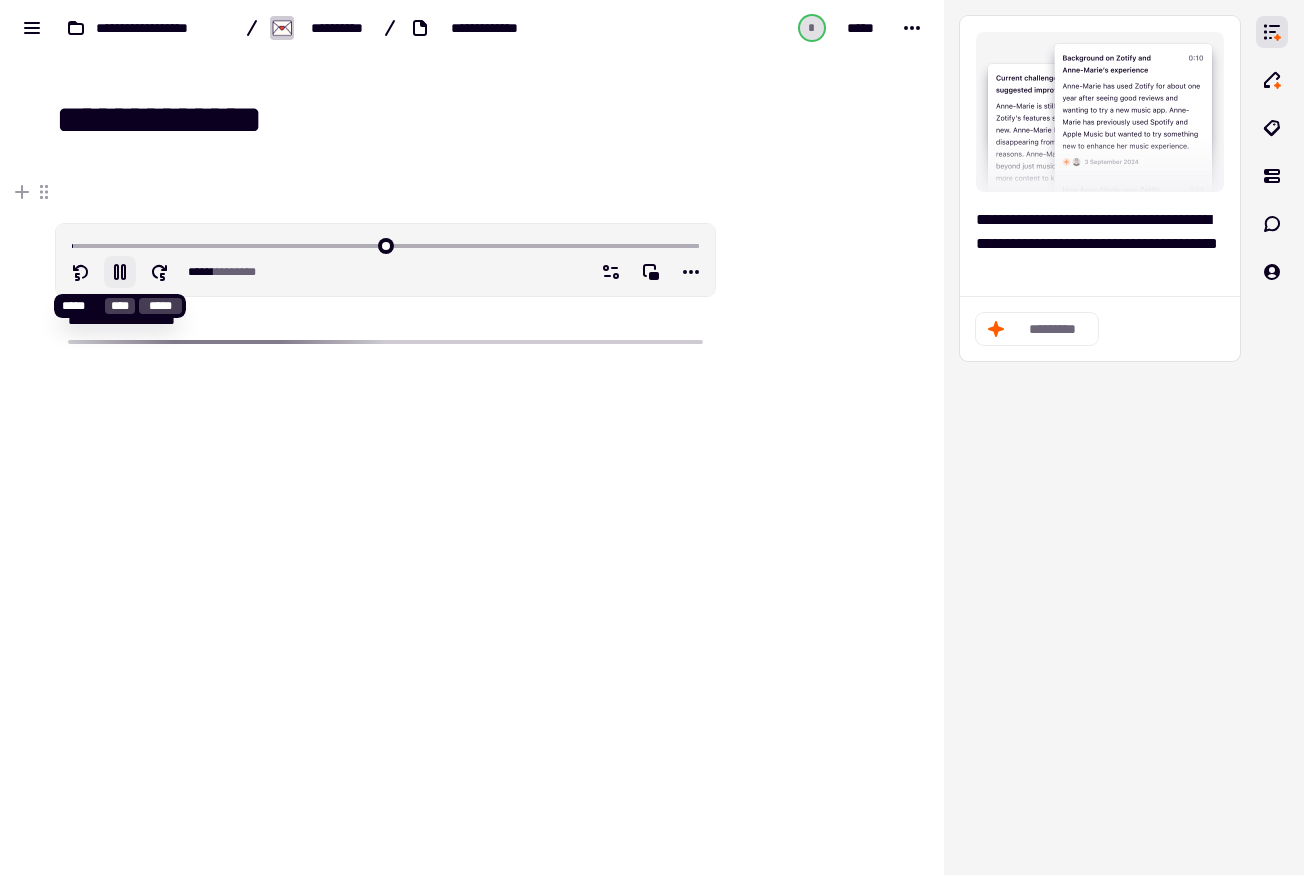click 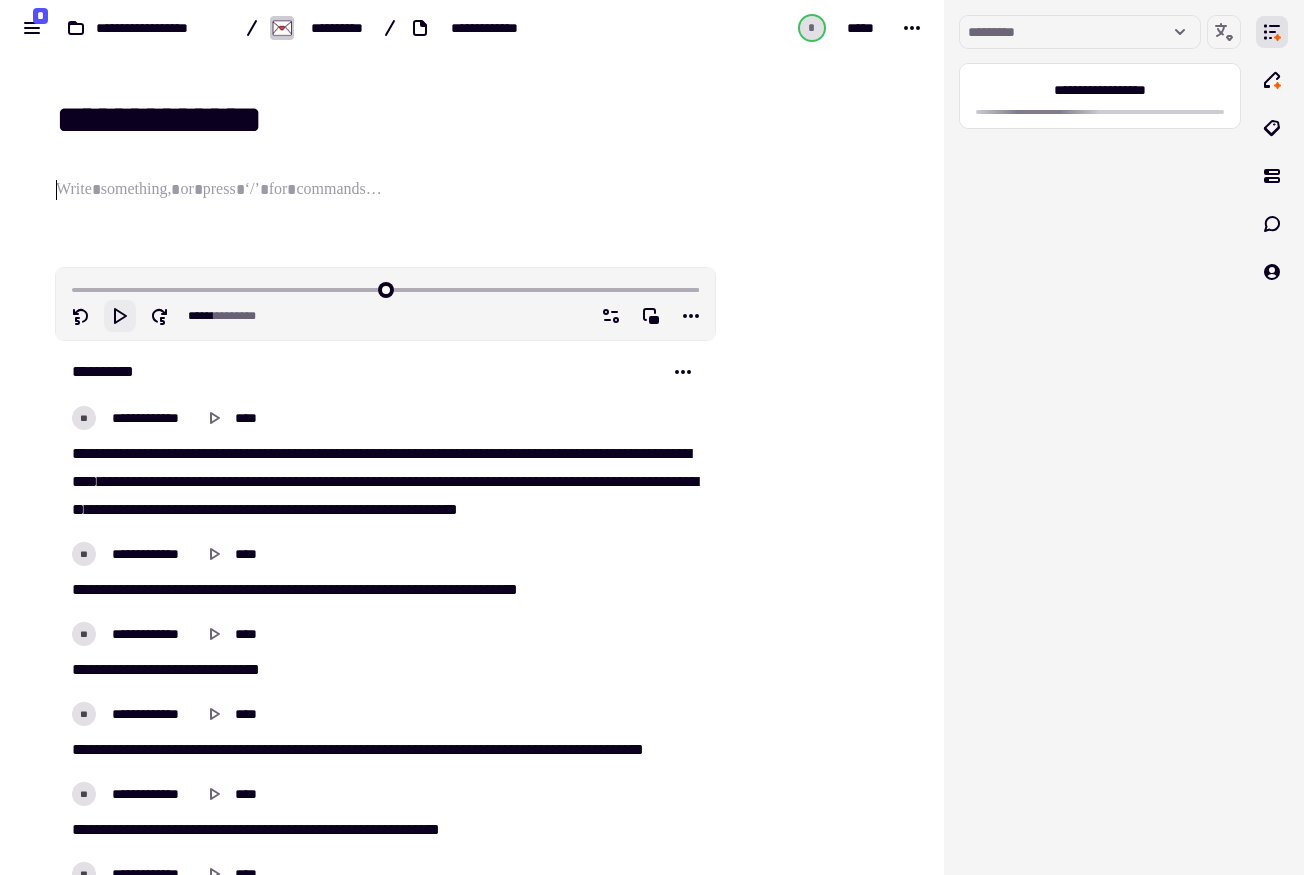 type on "*" 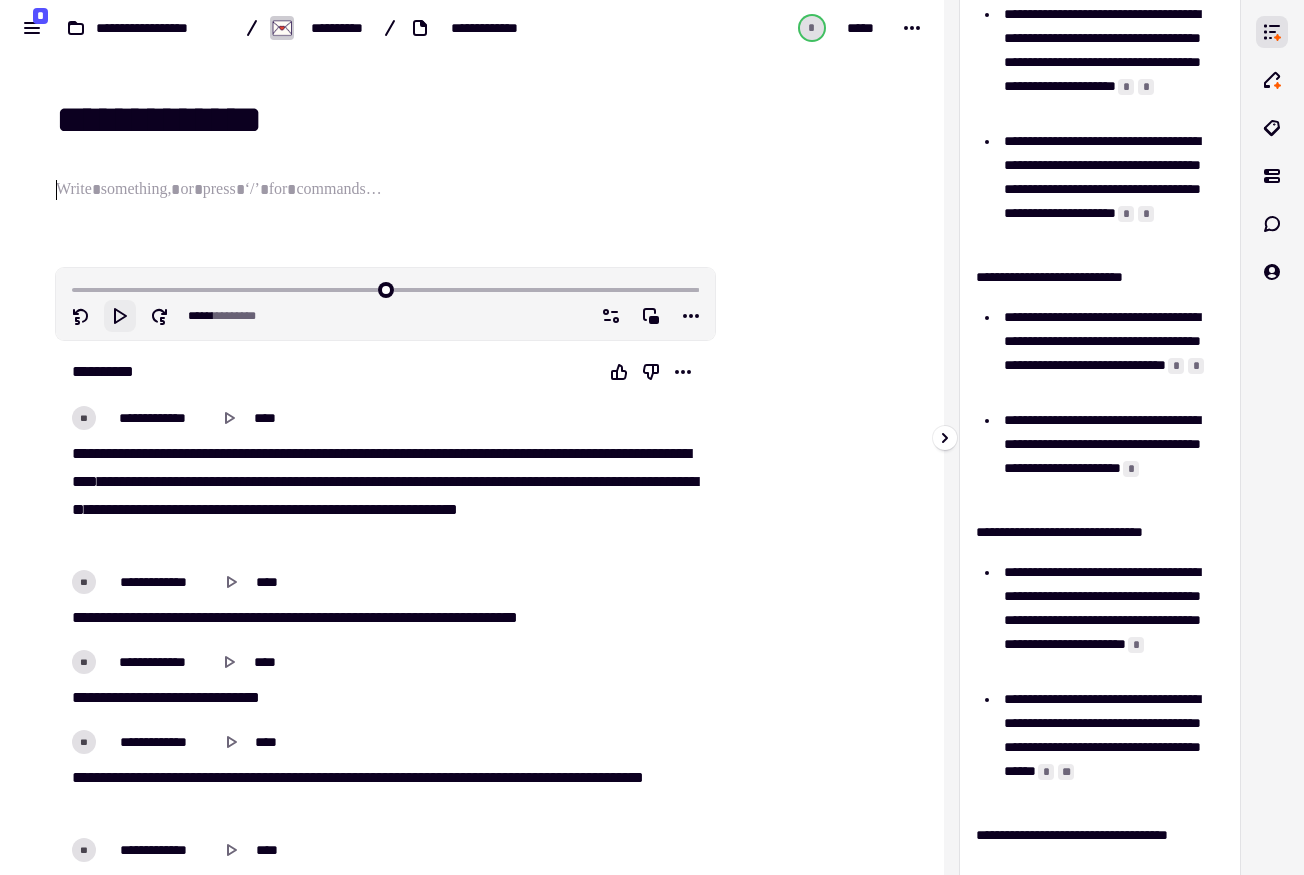 scroll, scrollTop: 607, scrollLeft: 0, axis: vertical 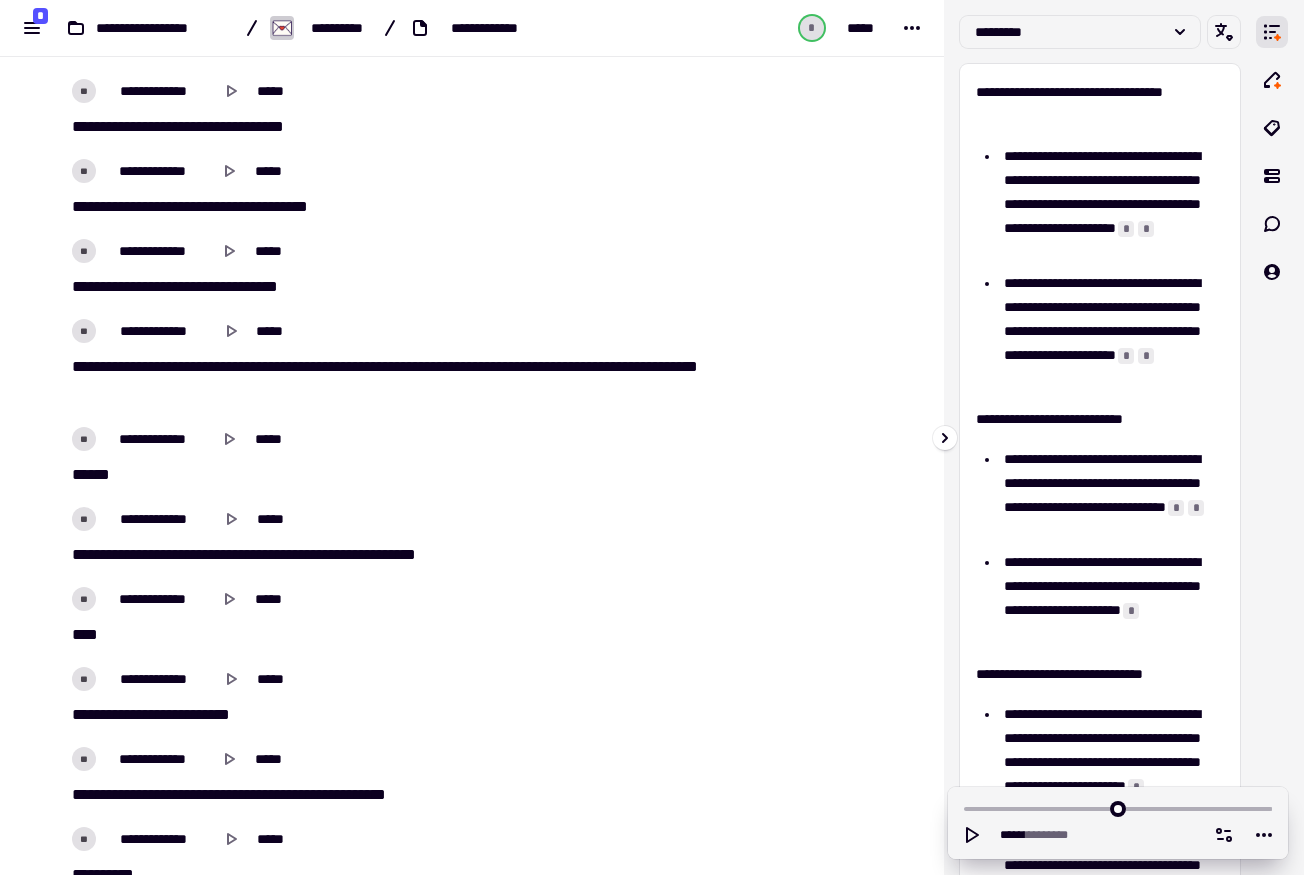 click on "**********" at bounding box center (1100, 437) 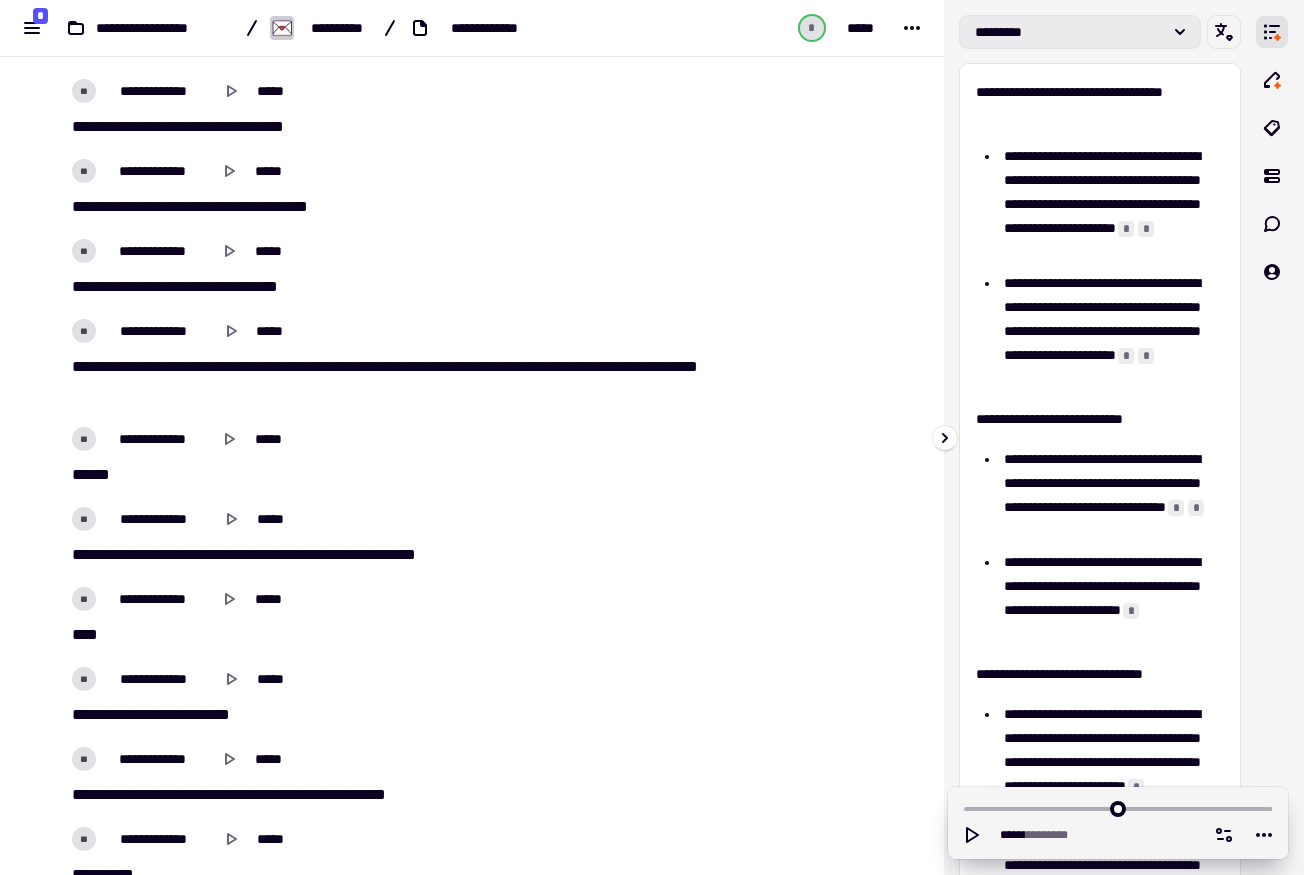 click on "*********" 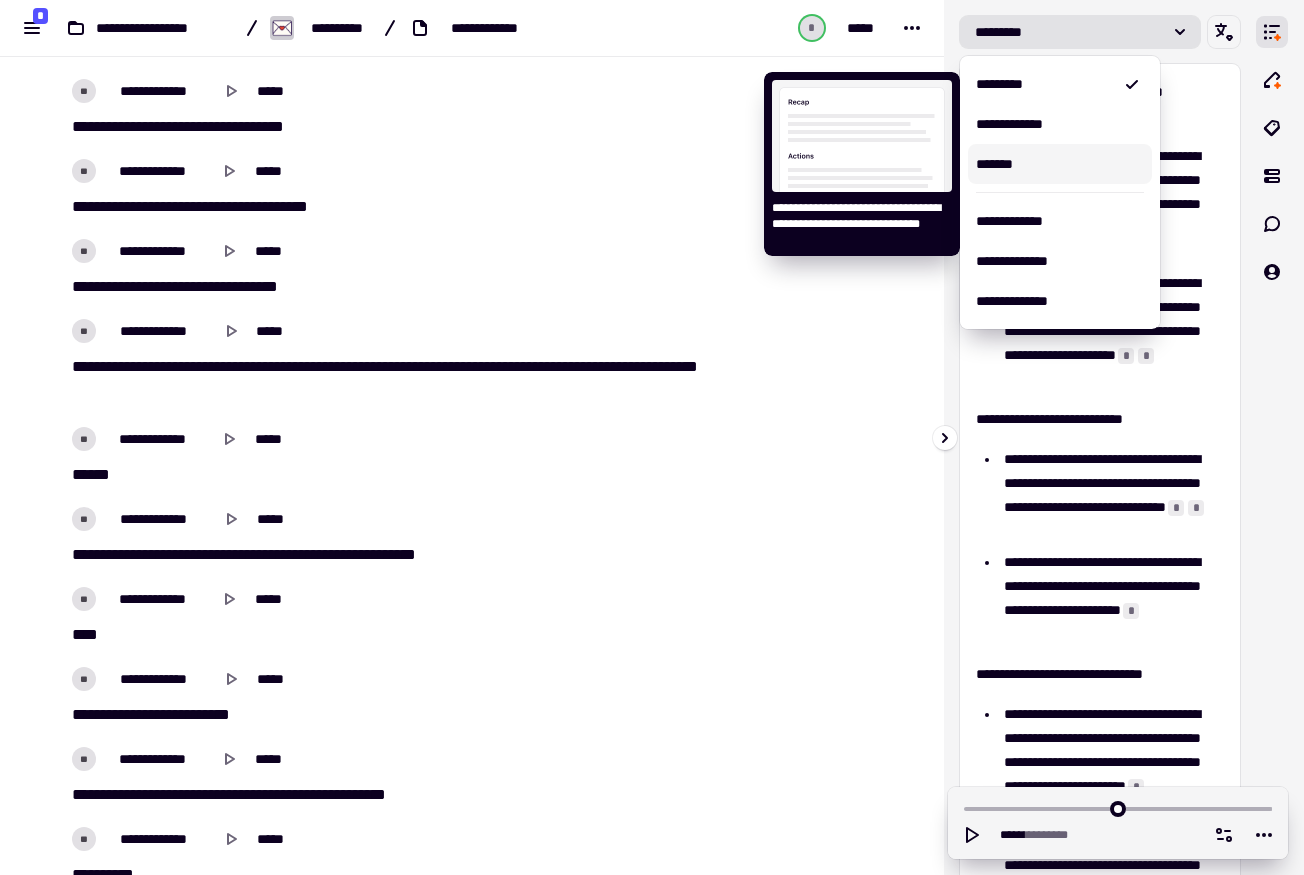click on "*******" at bounding box center (1060, 164) 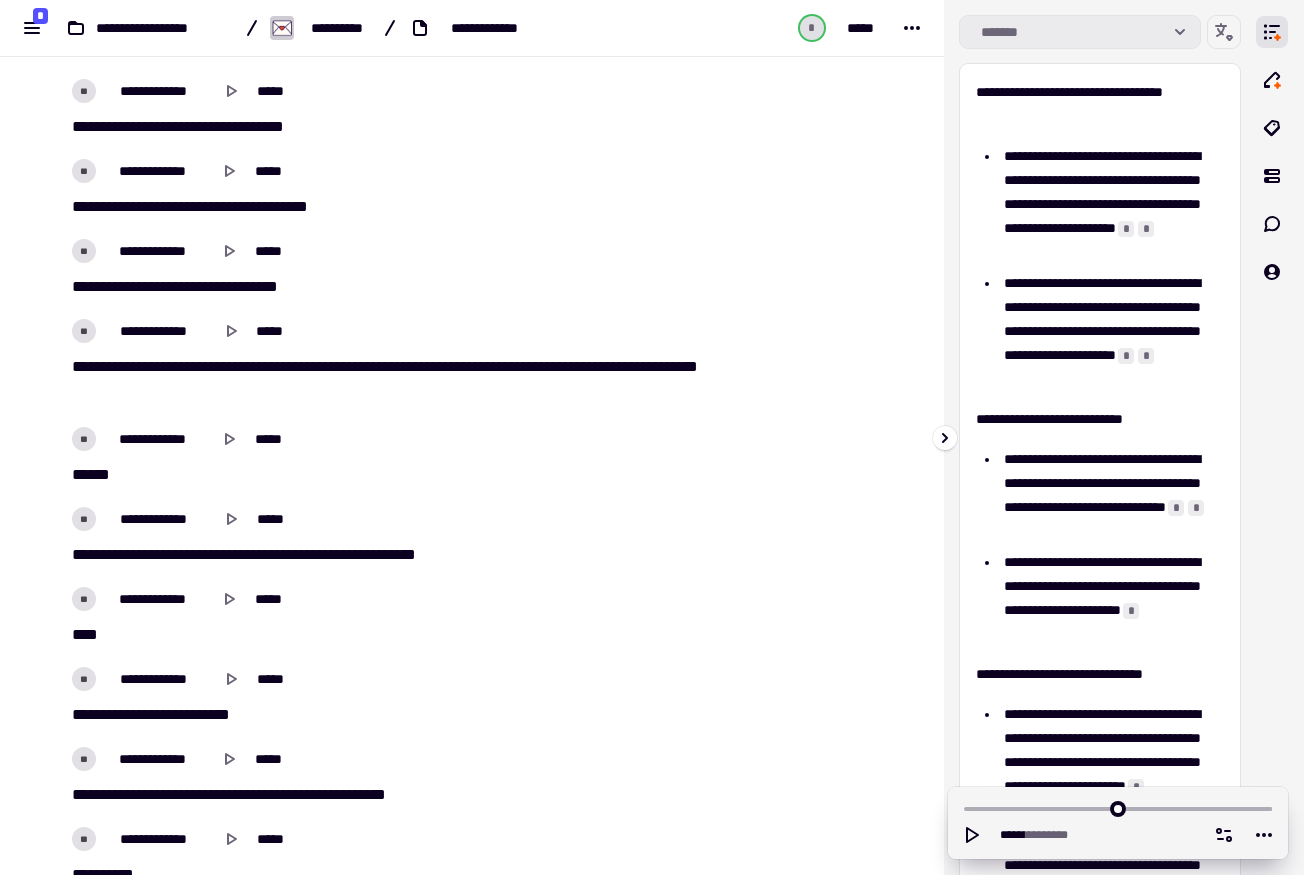 click on "*******" 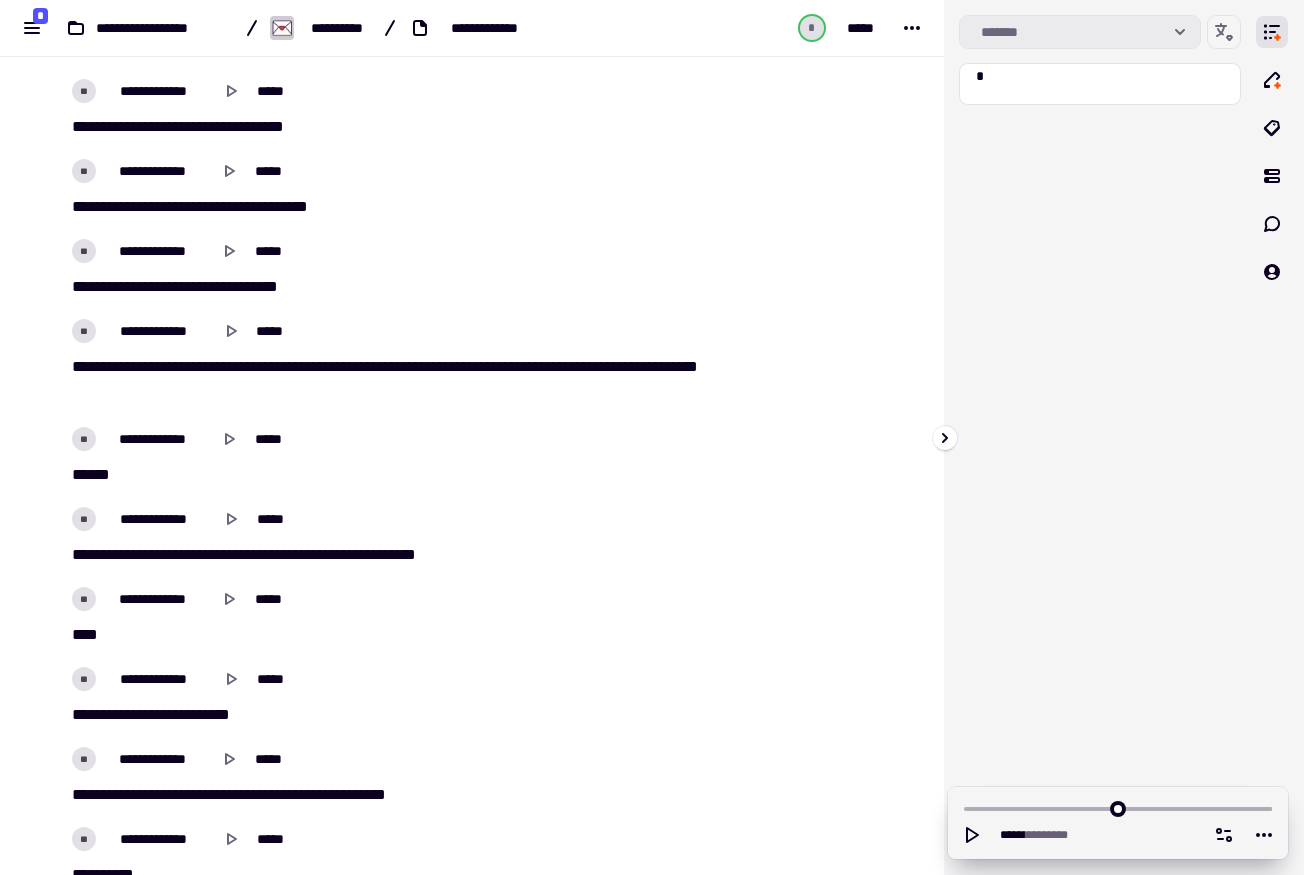 click 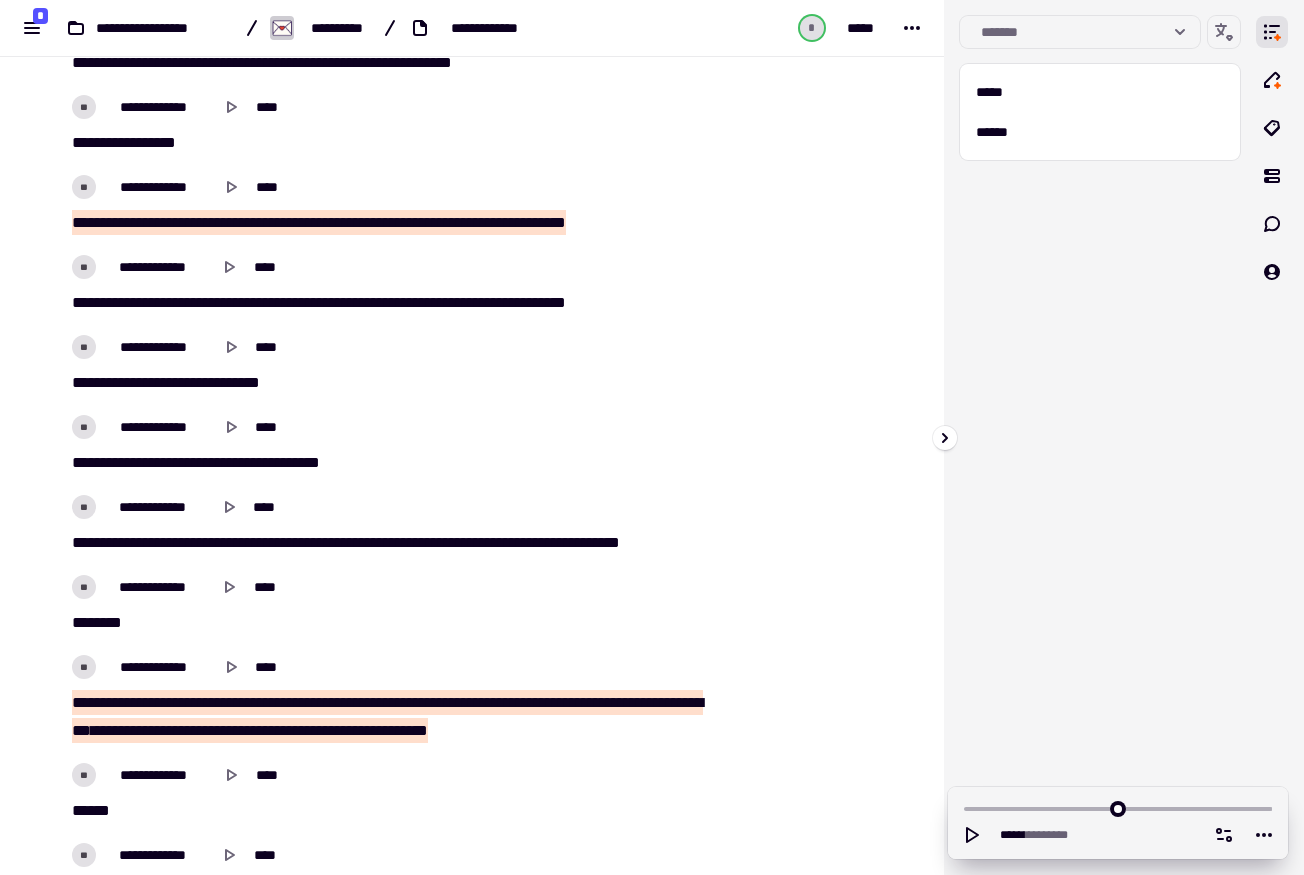 scroll, scrollTop: 3497, scrollLeft: 0, axis: vertical 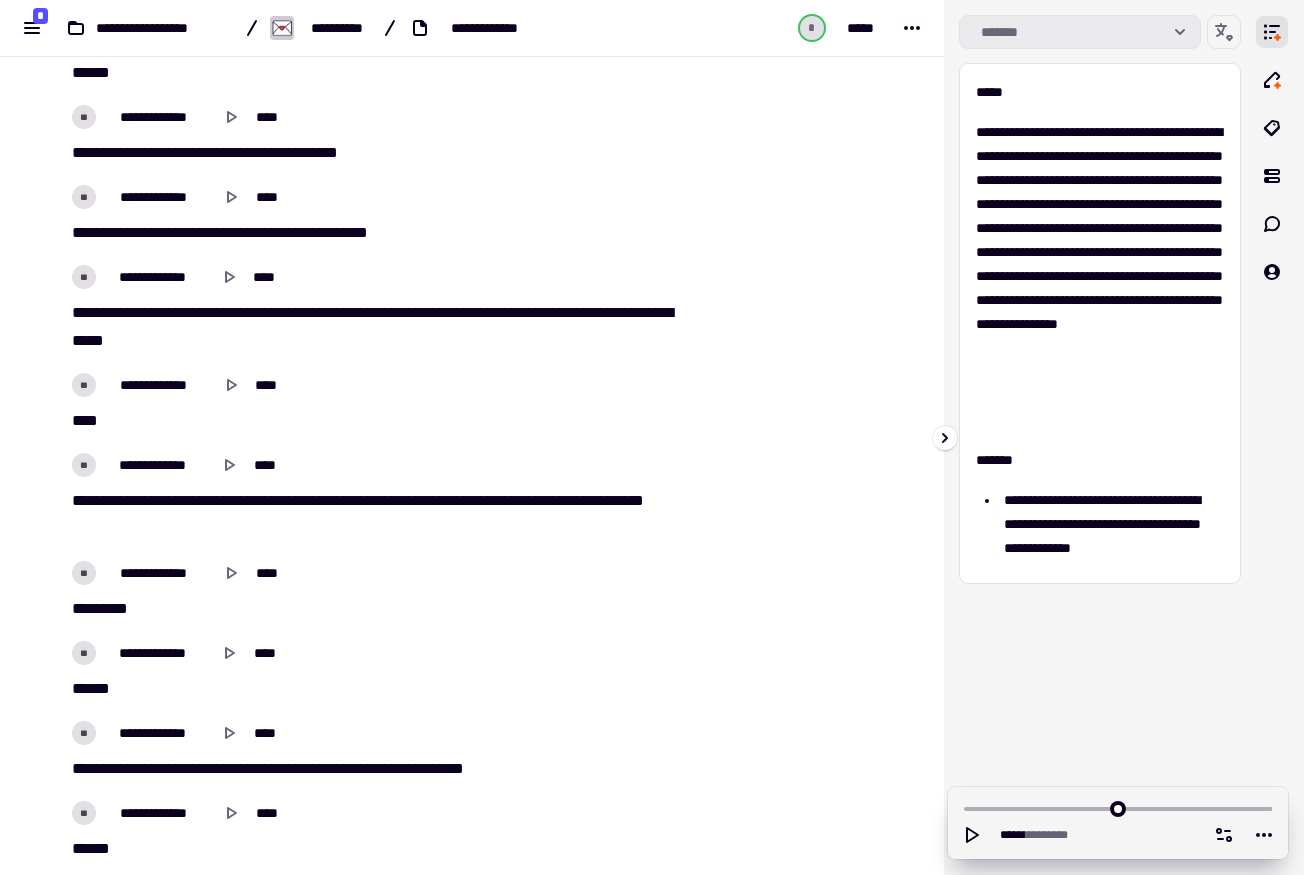 click on "*******" 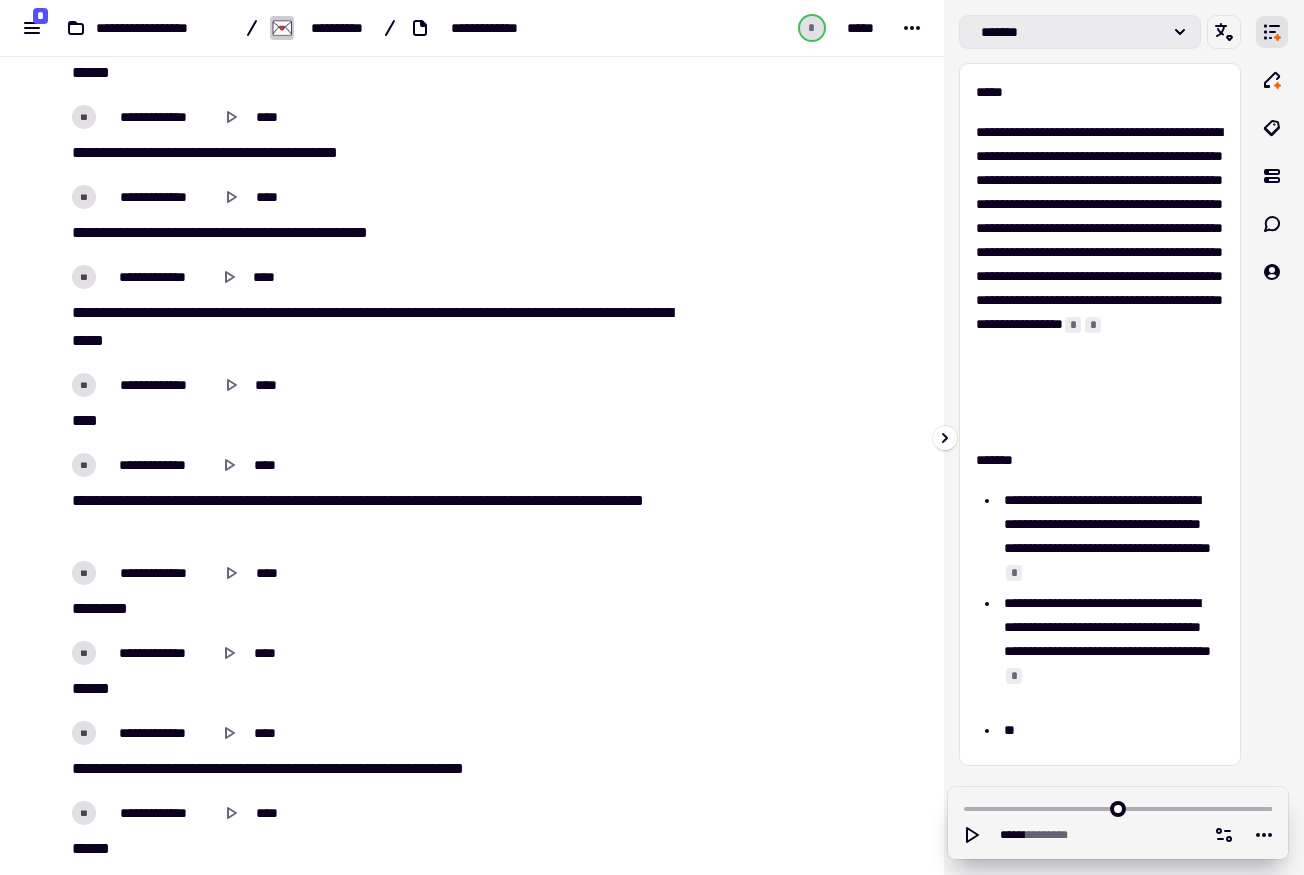 click on "*******" 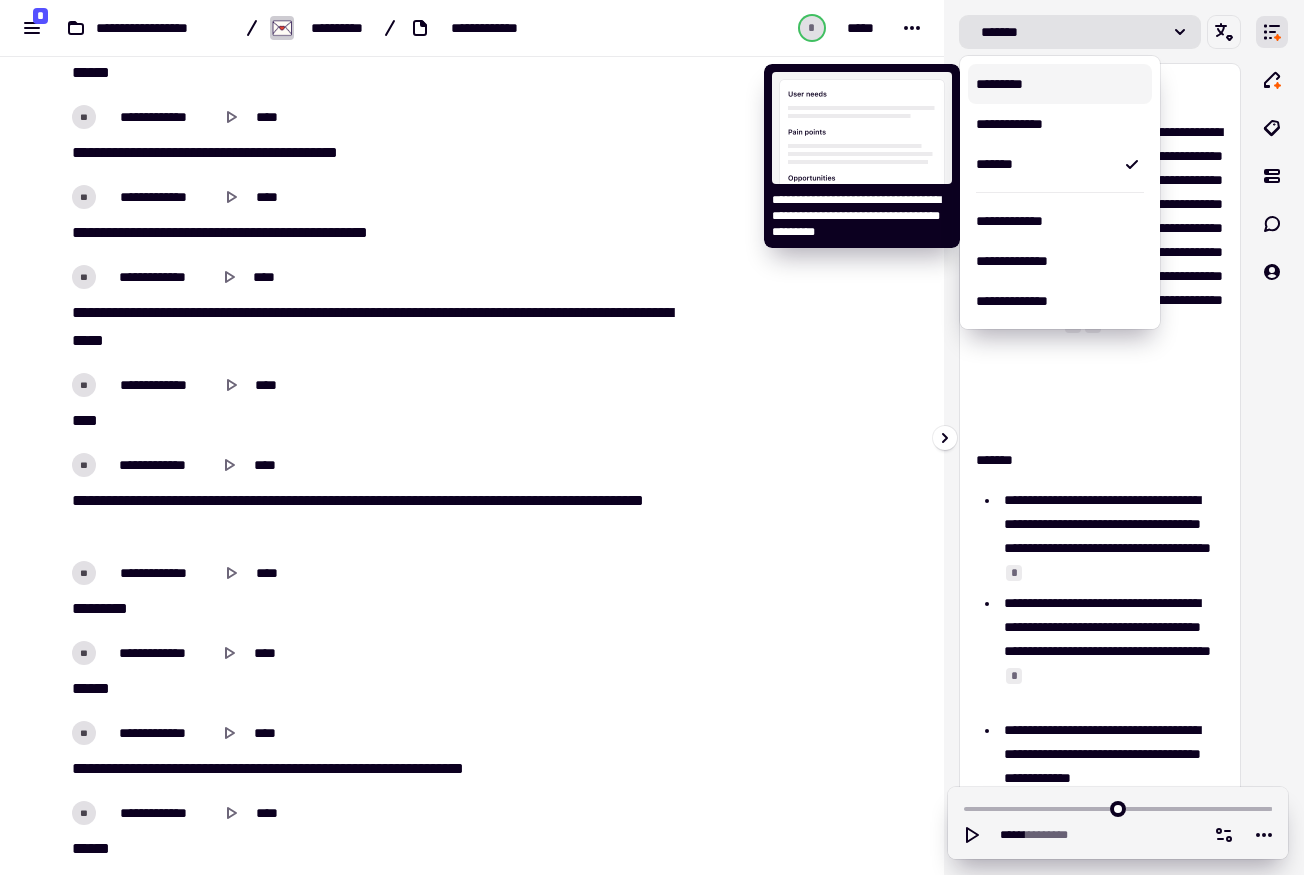click on "*********" at bounding box center [1060, 84] 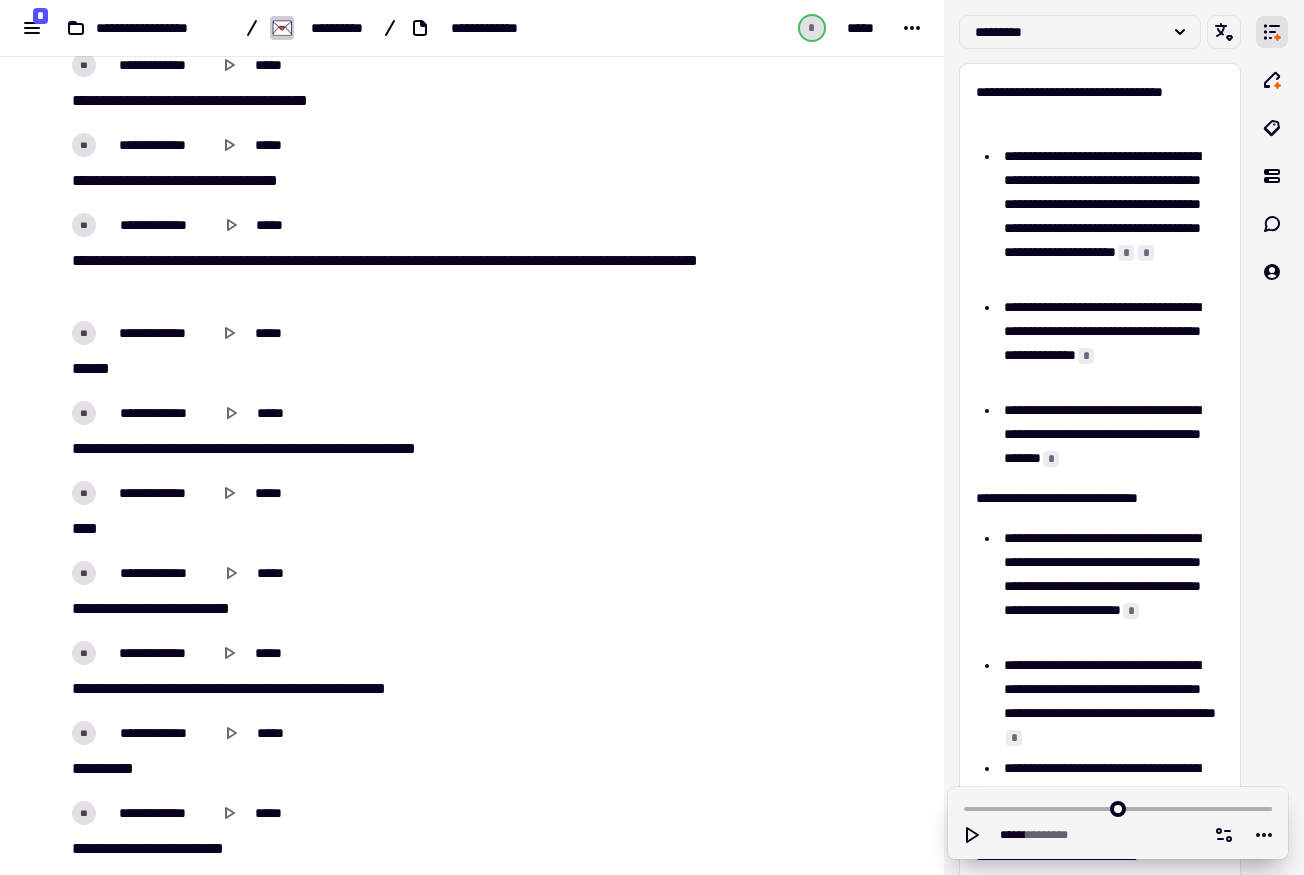 scroll, scrollTop: 11794, scrollLeft: 0, axis: vertical 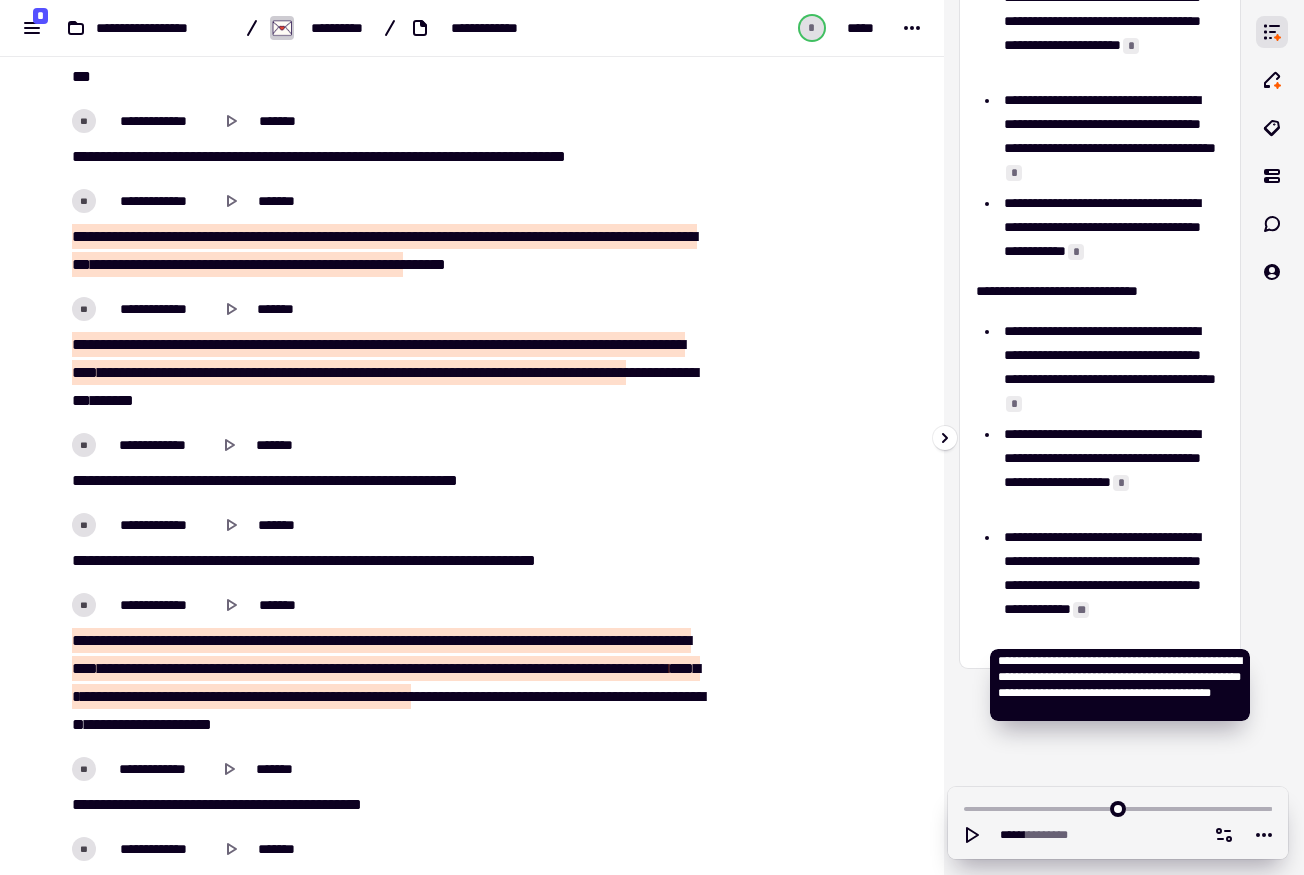 click on "**" at bounding box center (1081, 610) 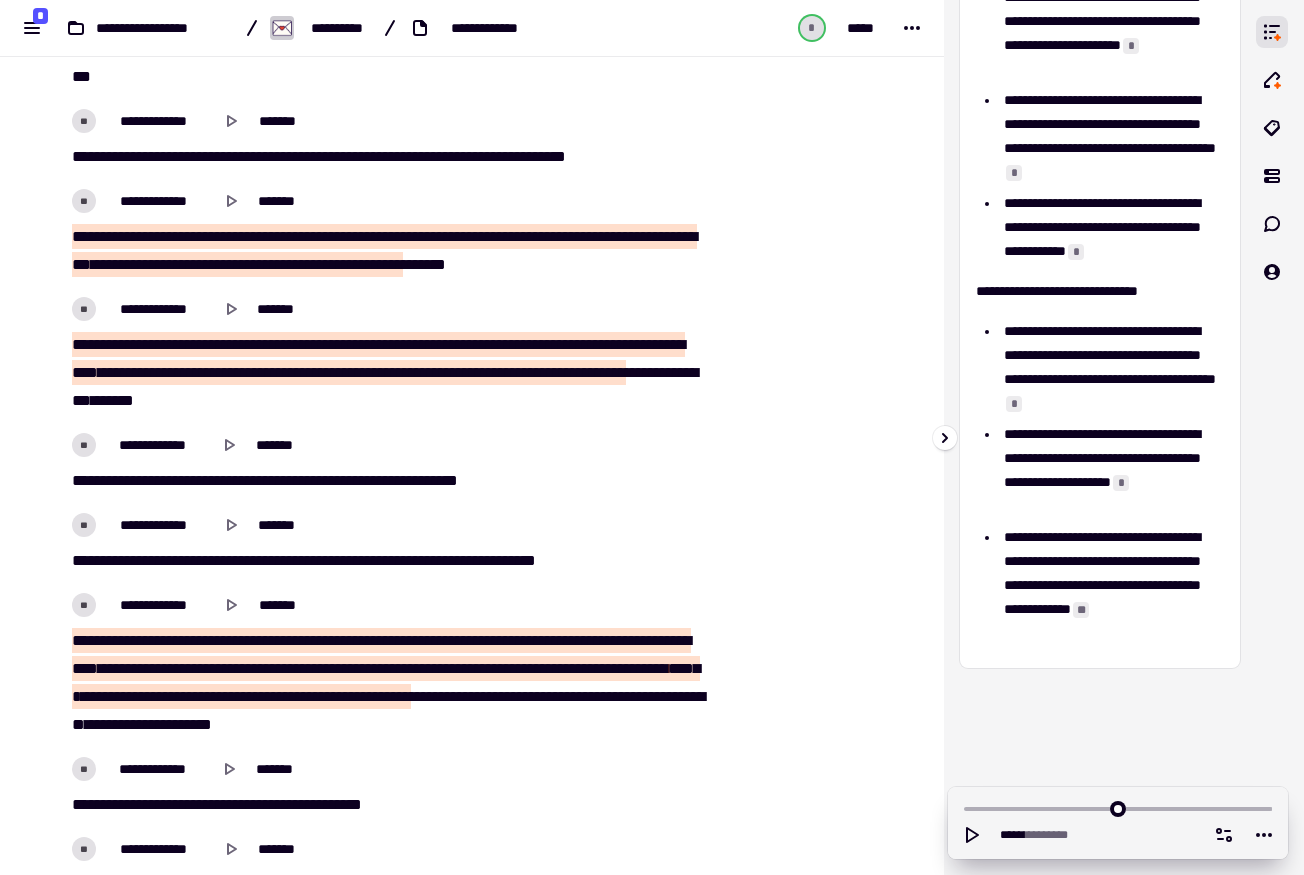 click on "**" at bounding box center (1081, 610) 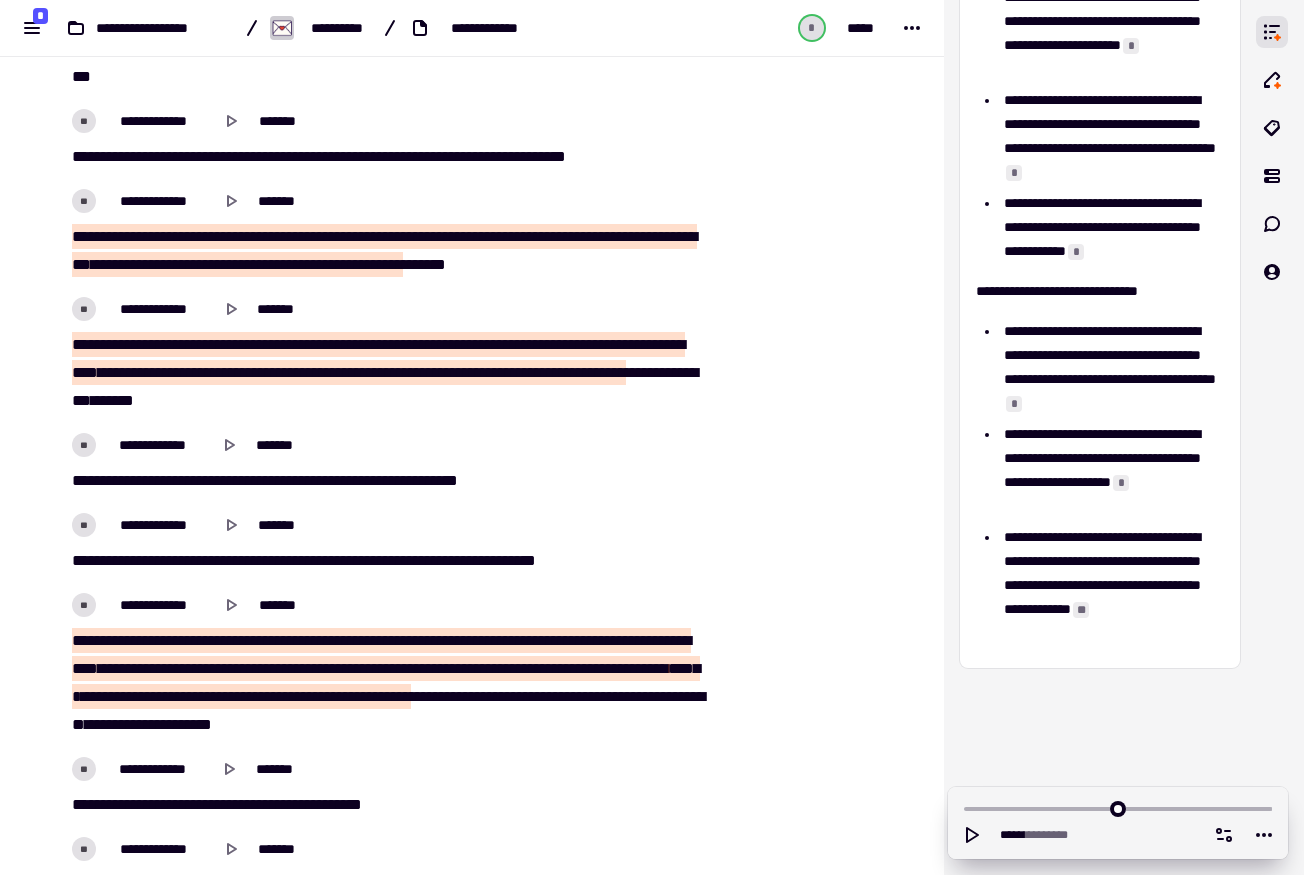 click on "**********" at bounding box center [337, 28] 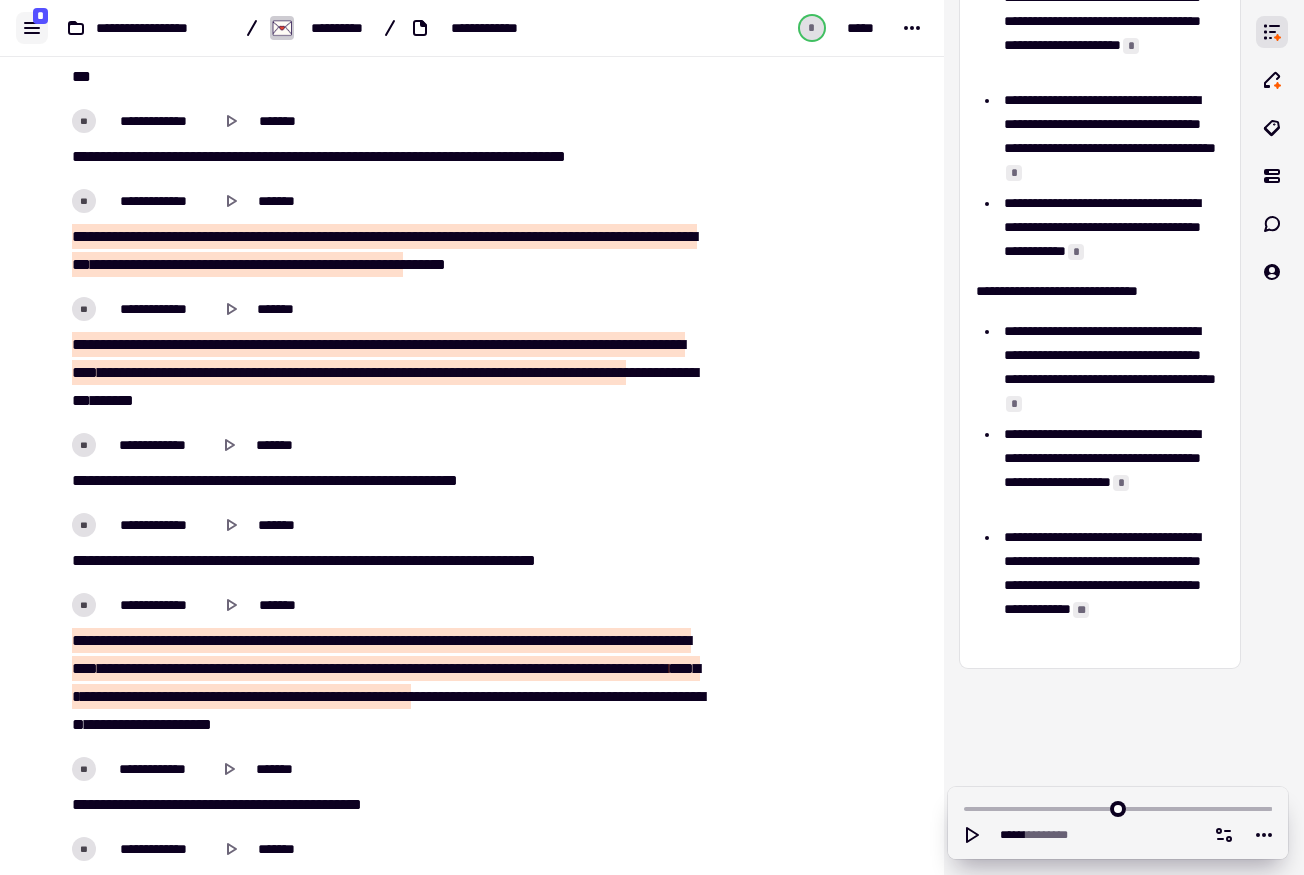 click 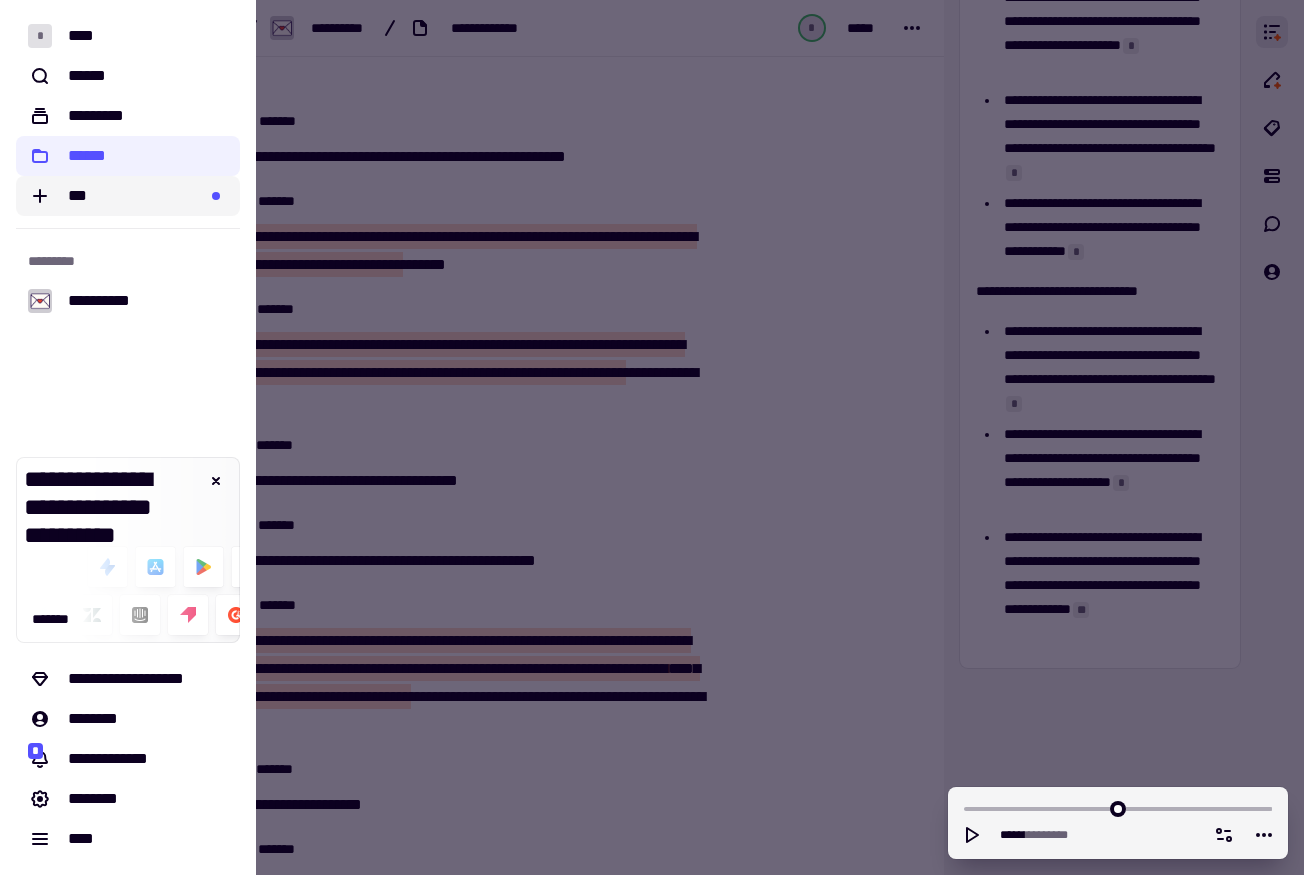 click on "***" 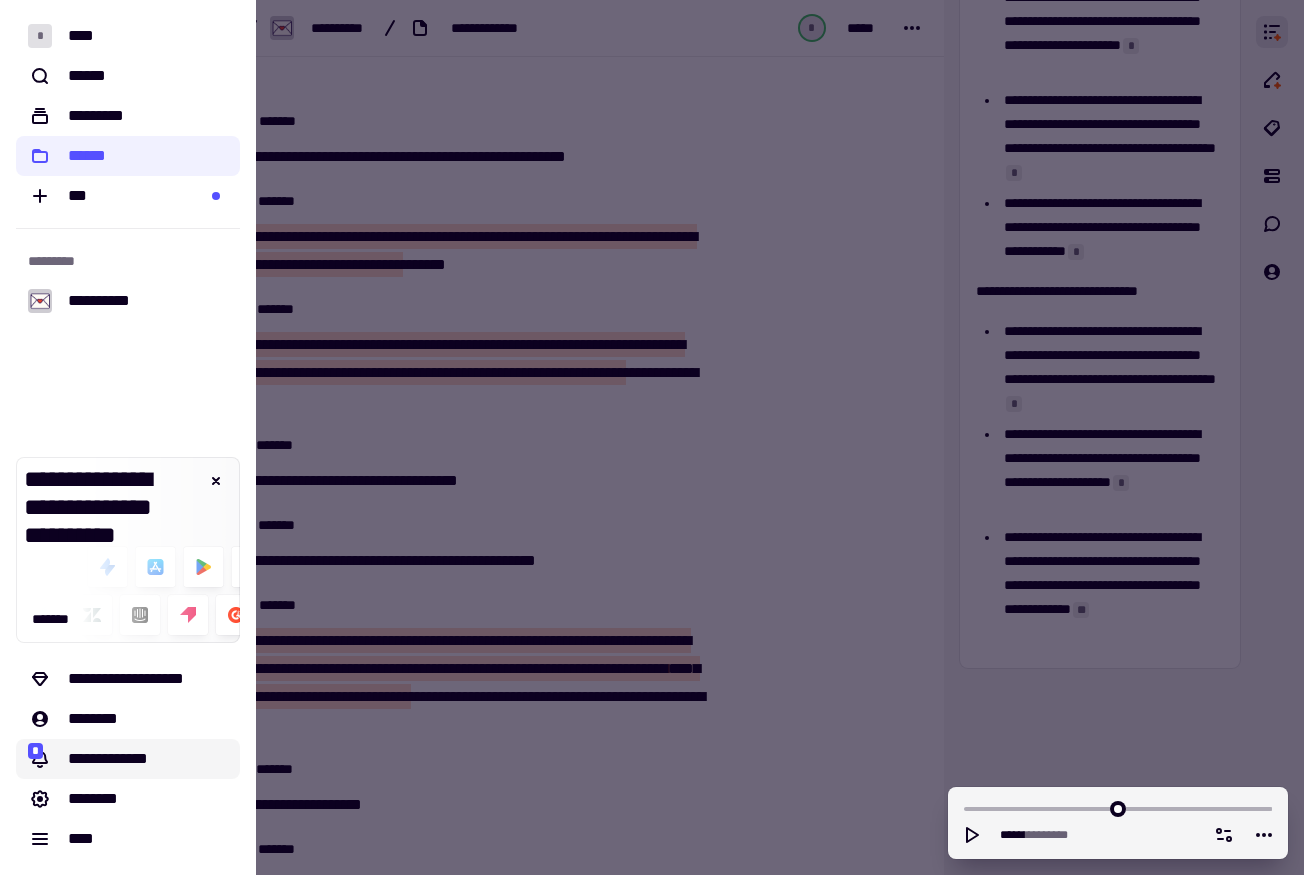 click on "**********" 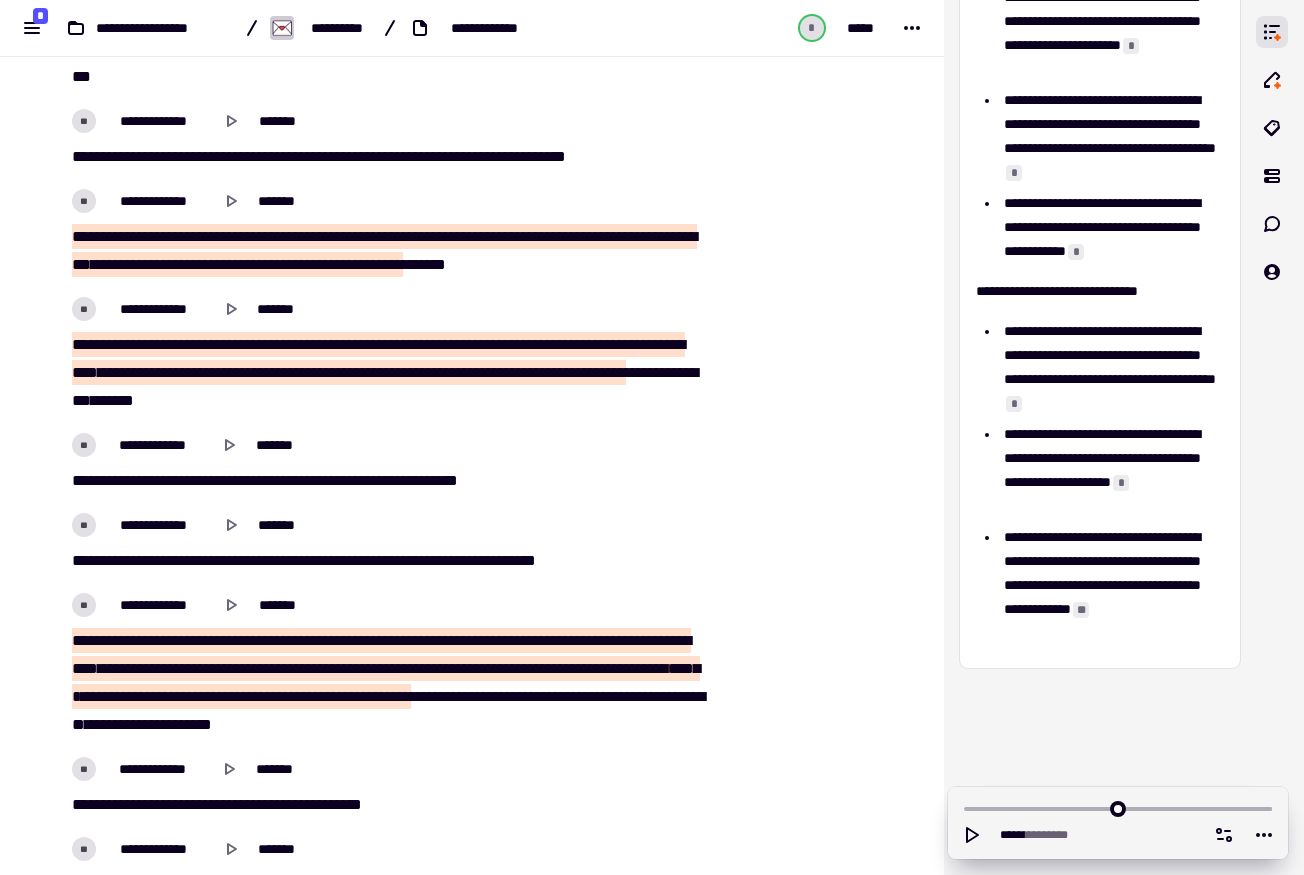 click on "**********" at bounding box center (472, 437) 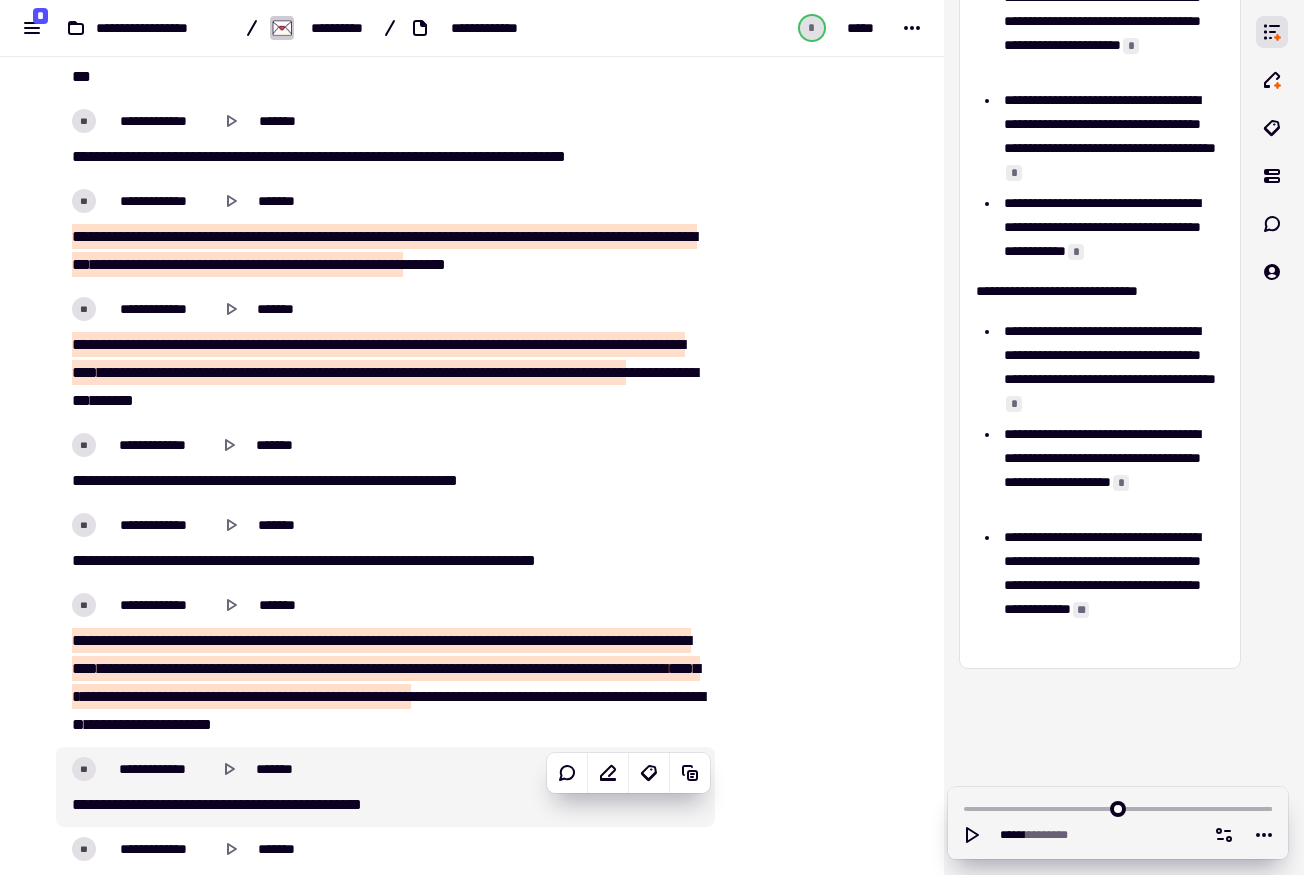 click 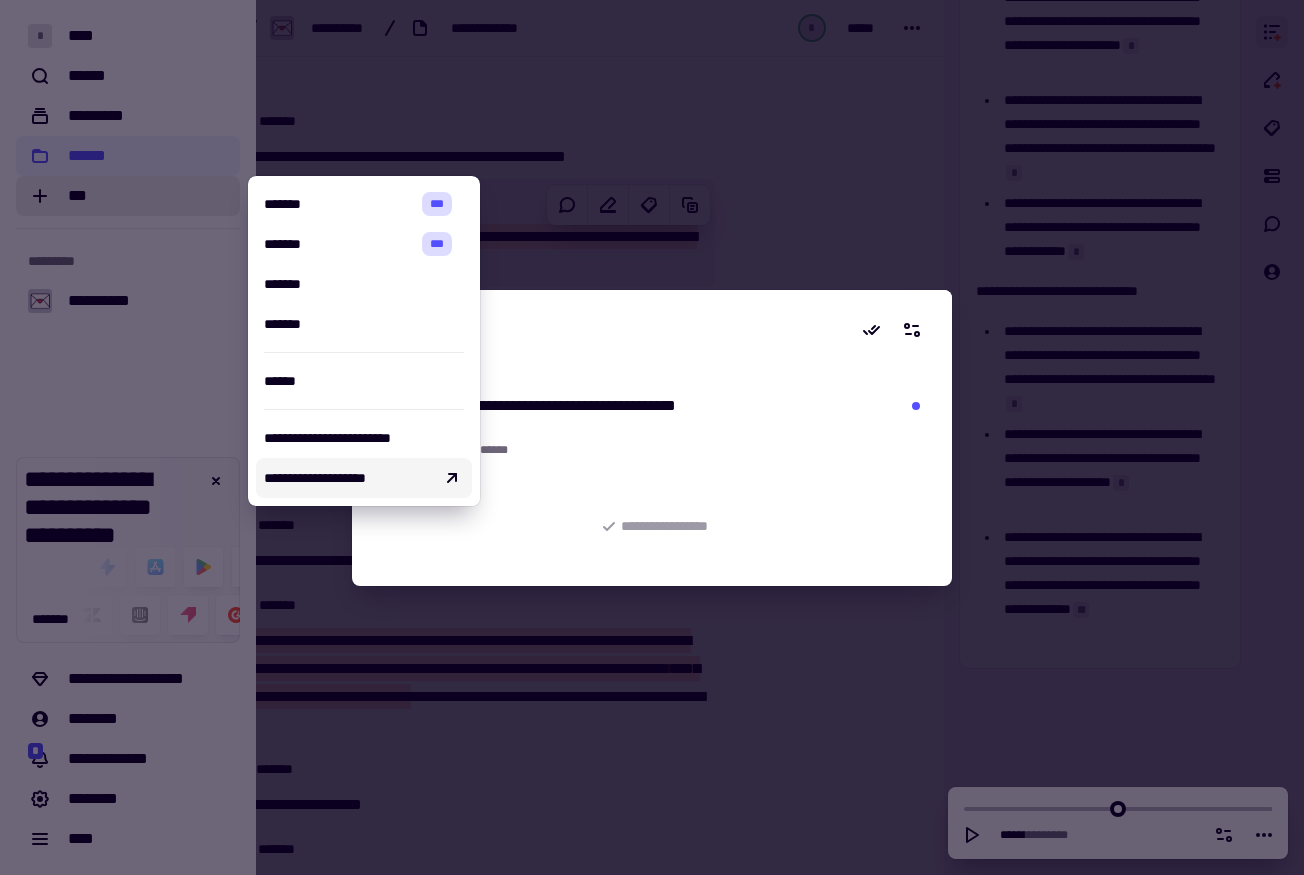 click at bounding box center (652, 437) 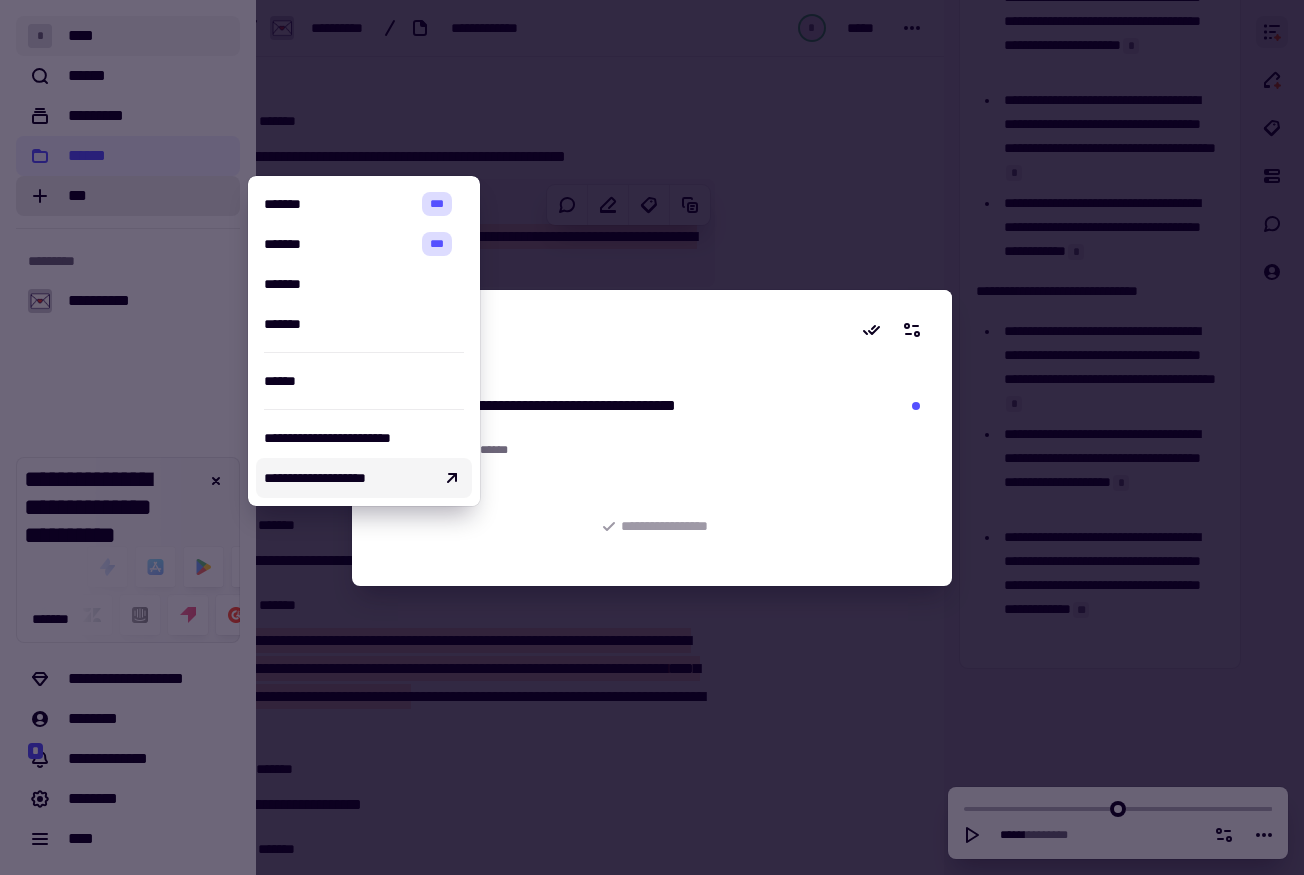 click at bounding box center [652, 437] 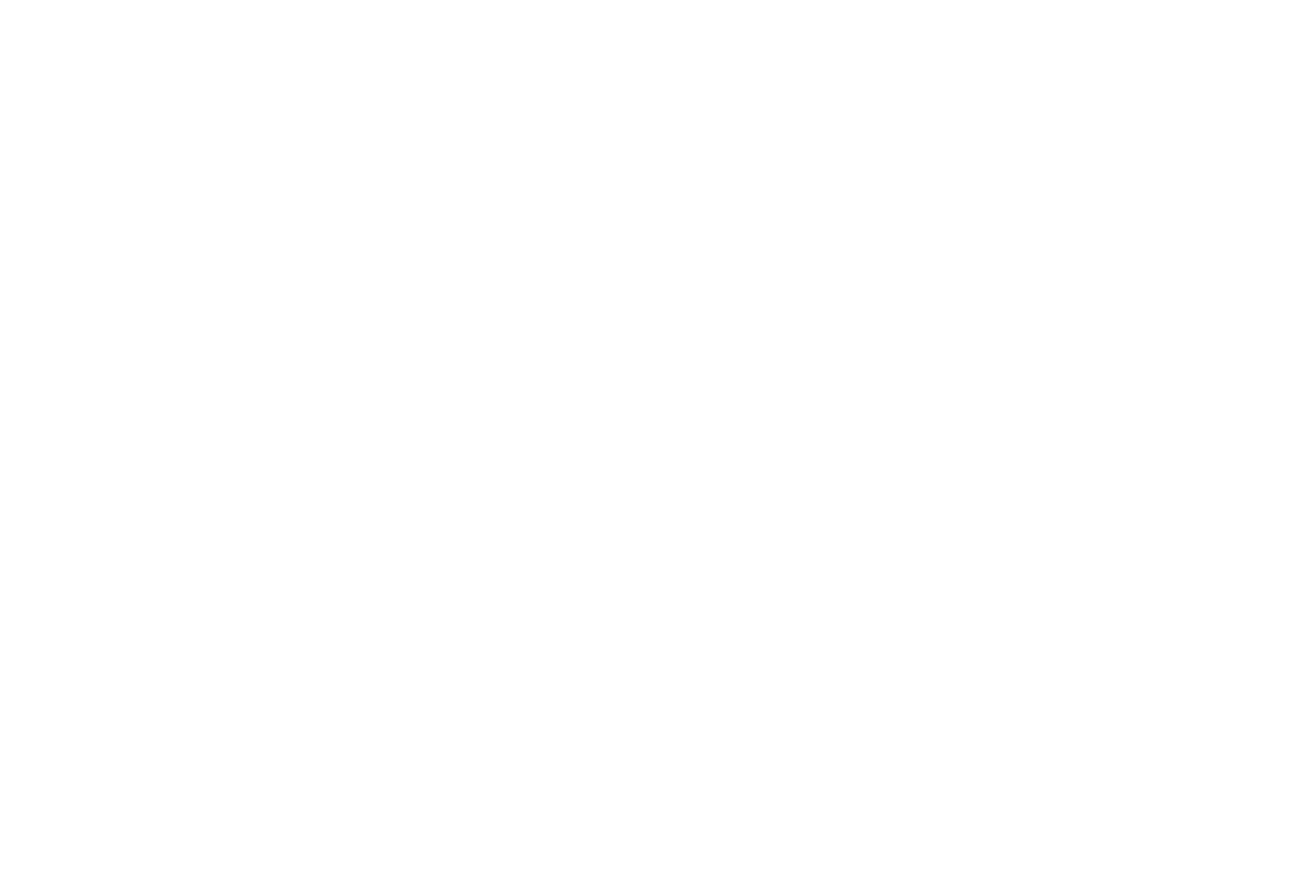 scroll, scrollTop: 0, scrollLeft: 0, axis: both 